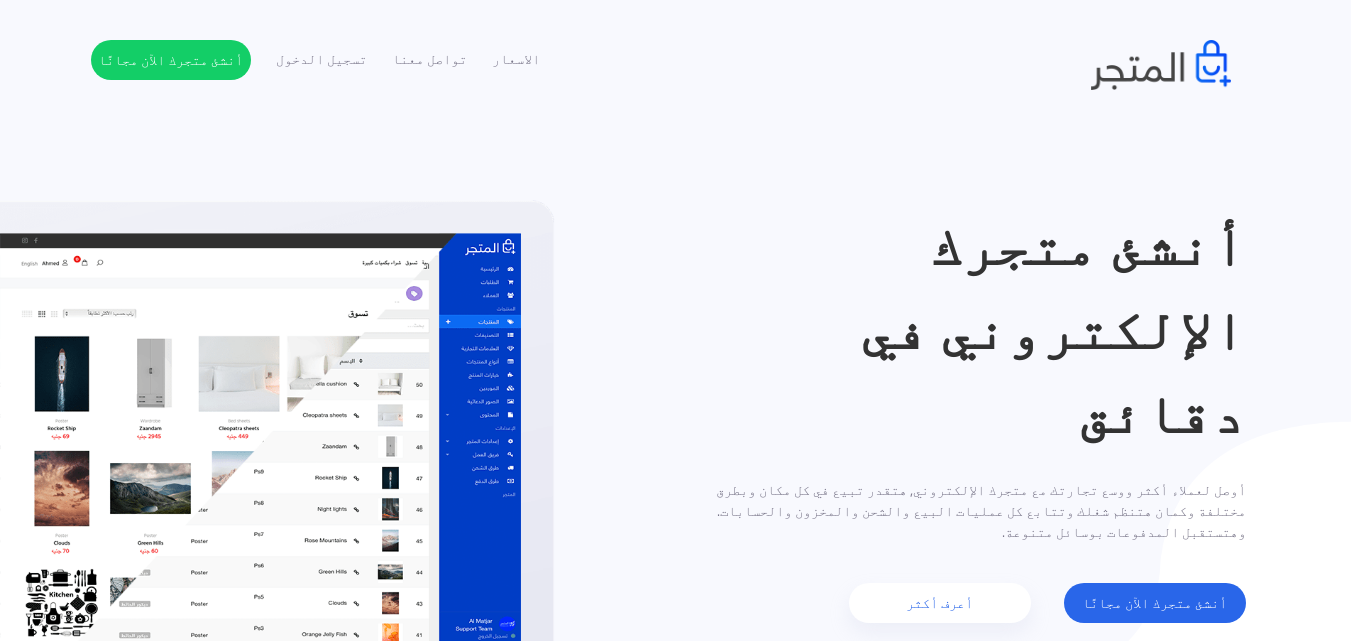 scroll, scrollTop: 0, scrollLeft: 0, axis: both 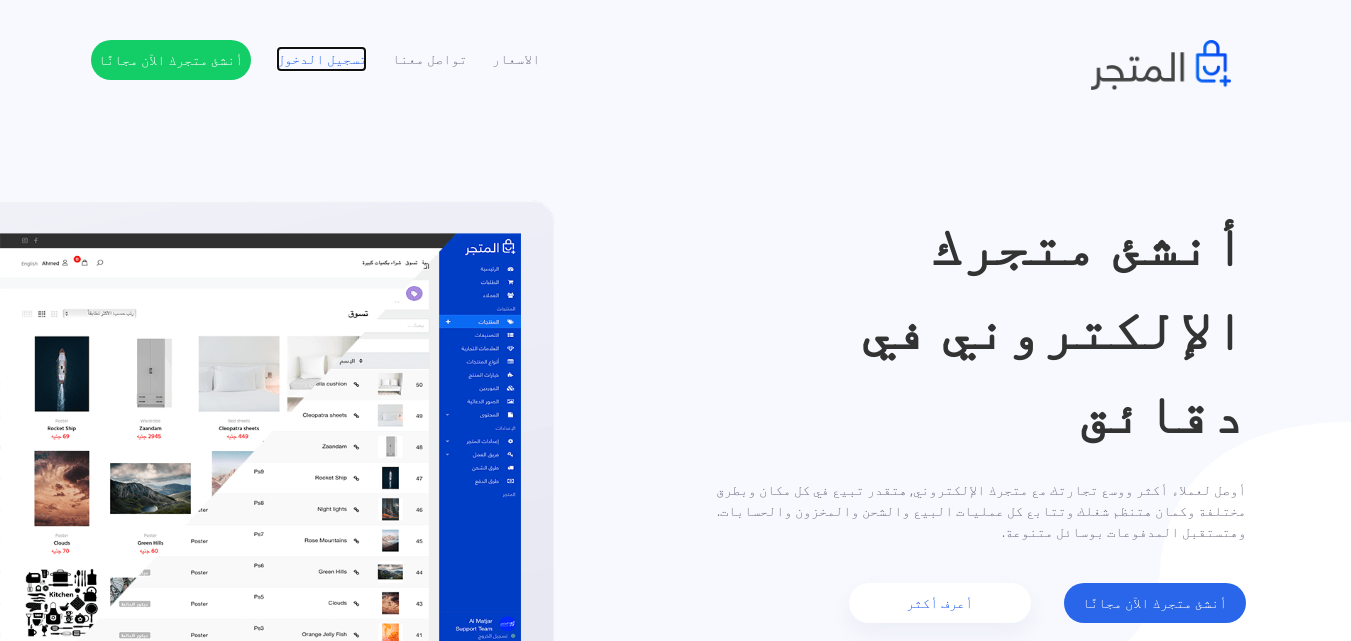 click on "تسجيل الدخول" at bounding box center [321, 59] 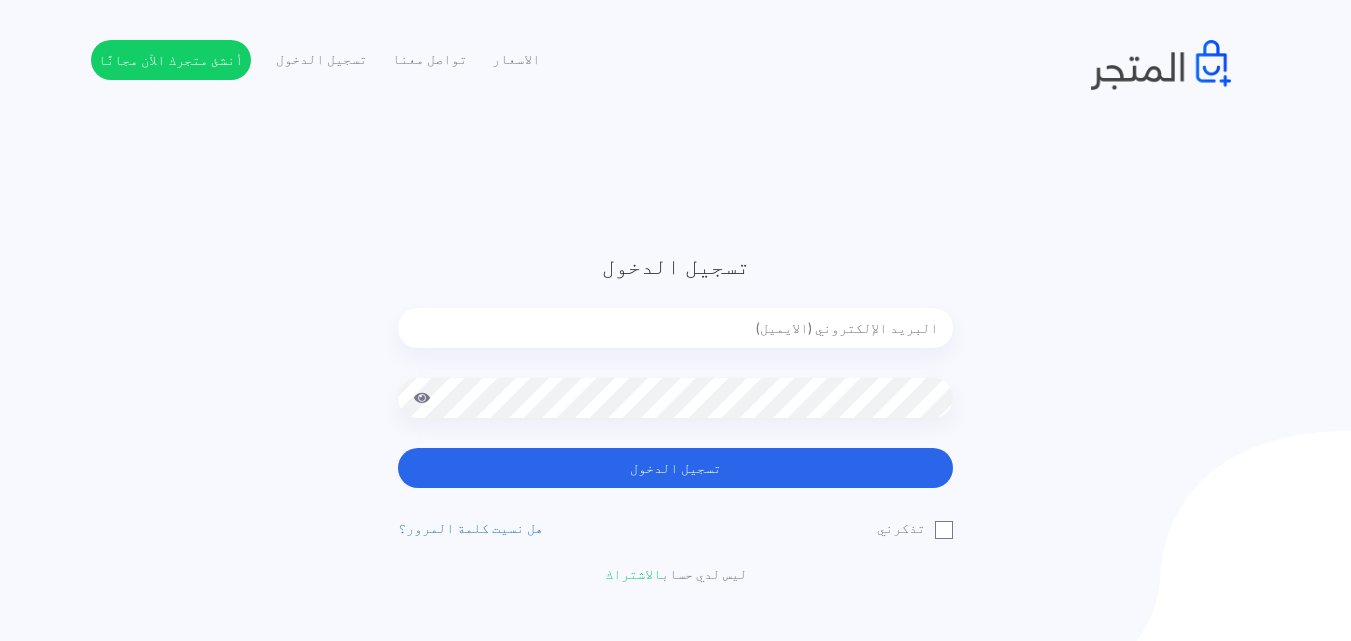 scroll, scrollTop: 0, scrollLeft: 0, axis: both 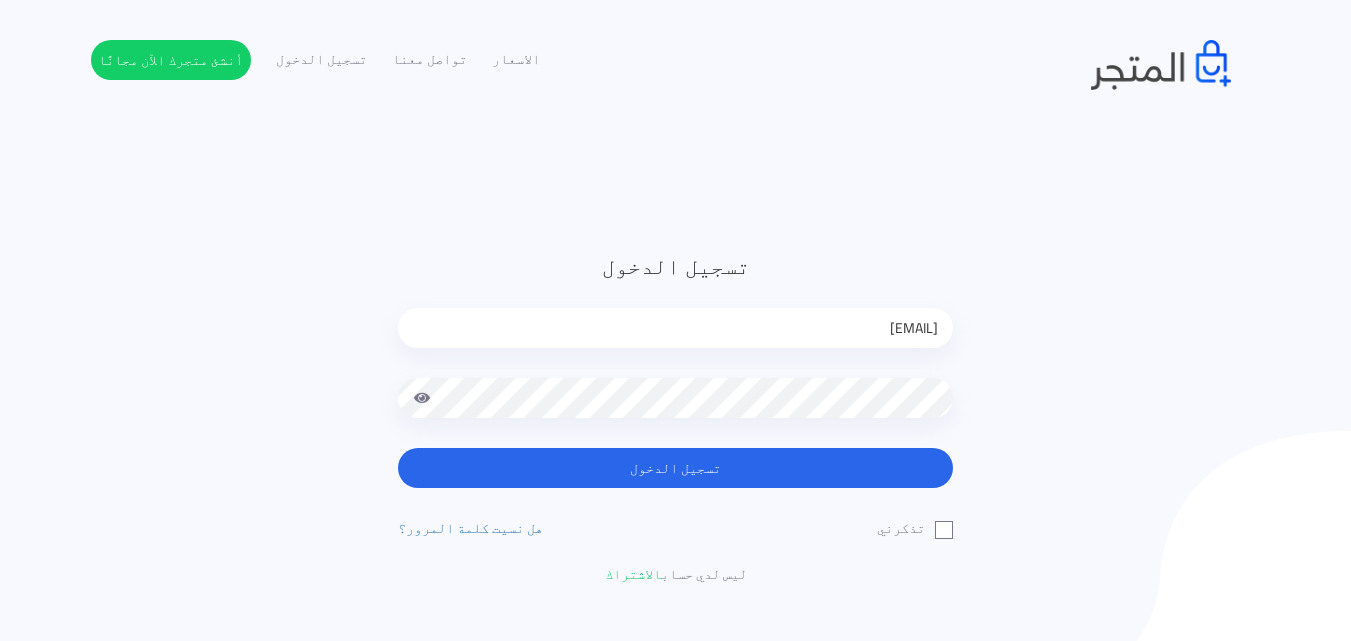 click at bounding box center (422, 398) 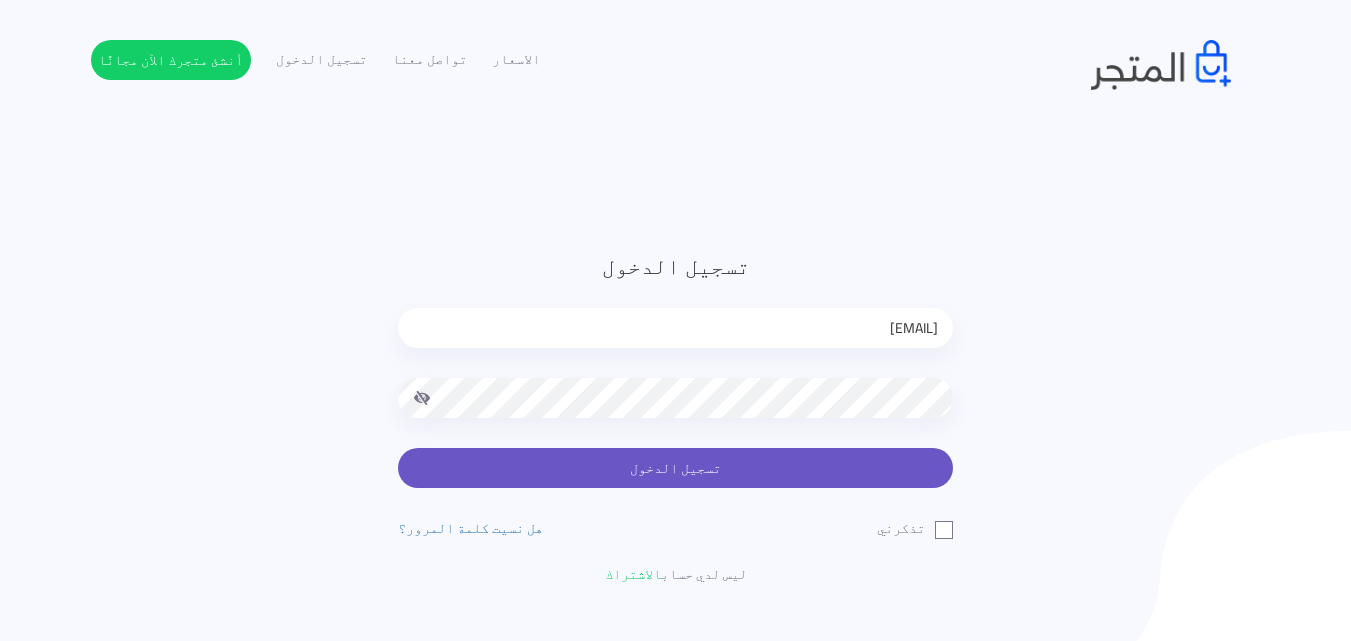 click on "تسجيل الدخول" at bounding box center [675, 468] 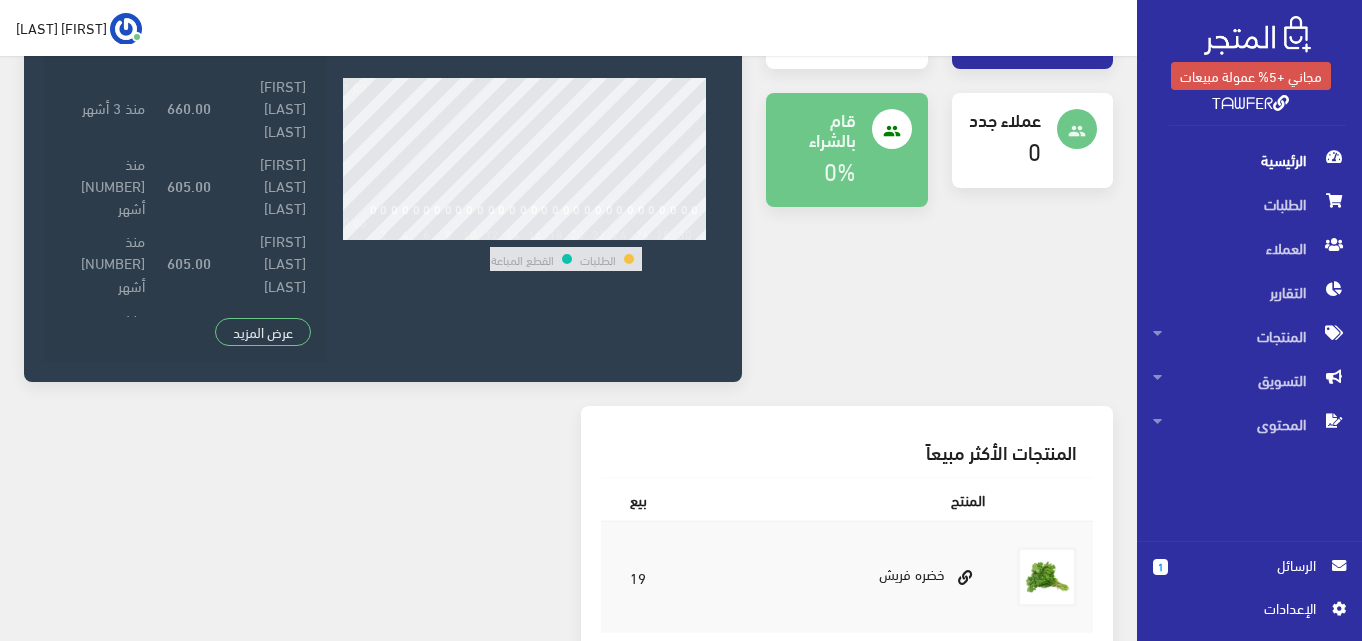 scroll, scrollTop: 500, scrollLeft: 0, axis: vertical 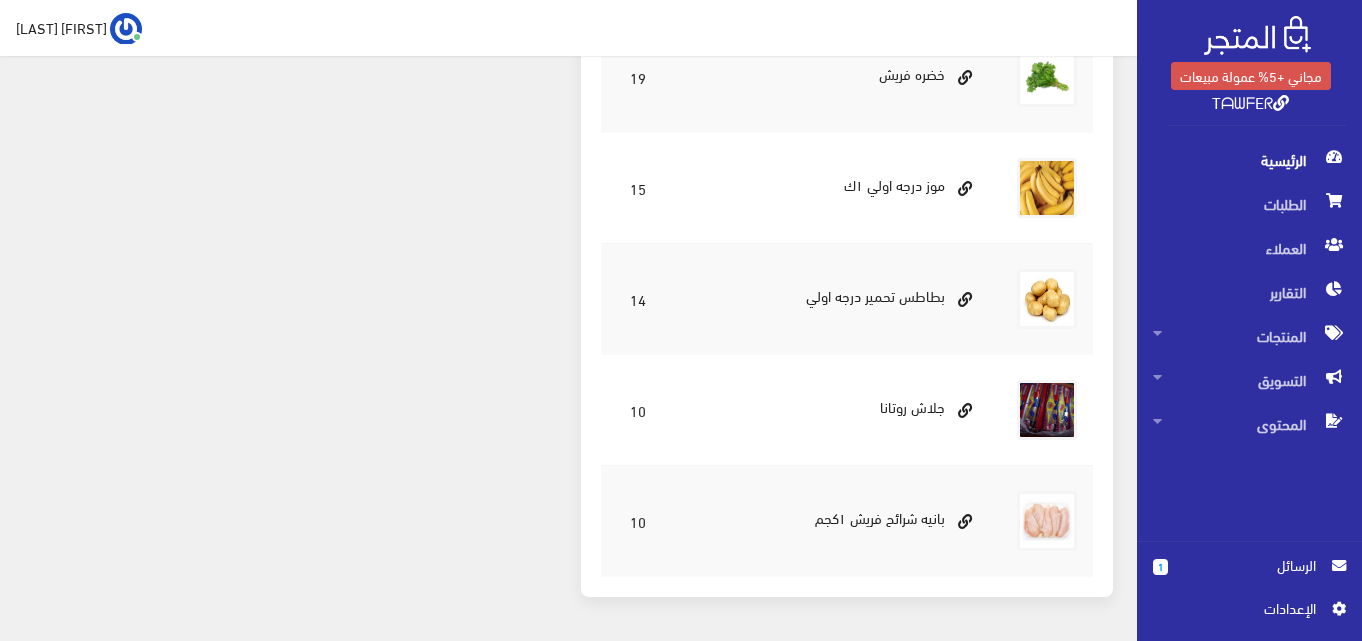 click on "الرسائل" at bounding box center [1250, 565] 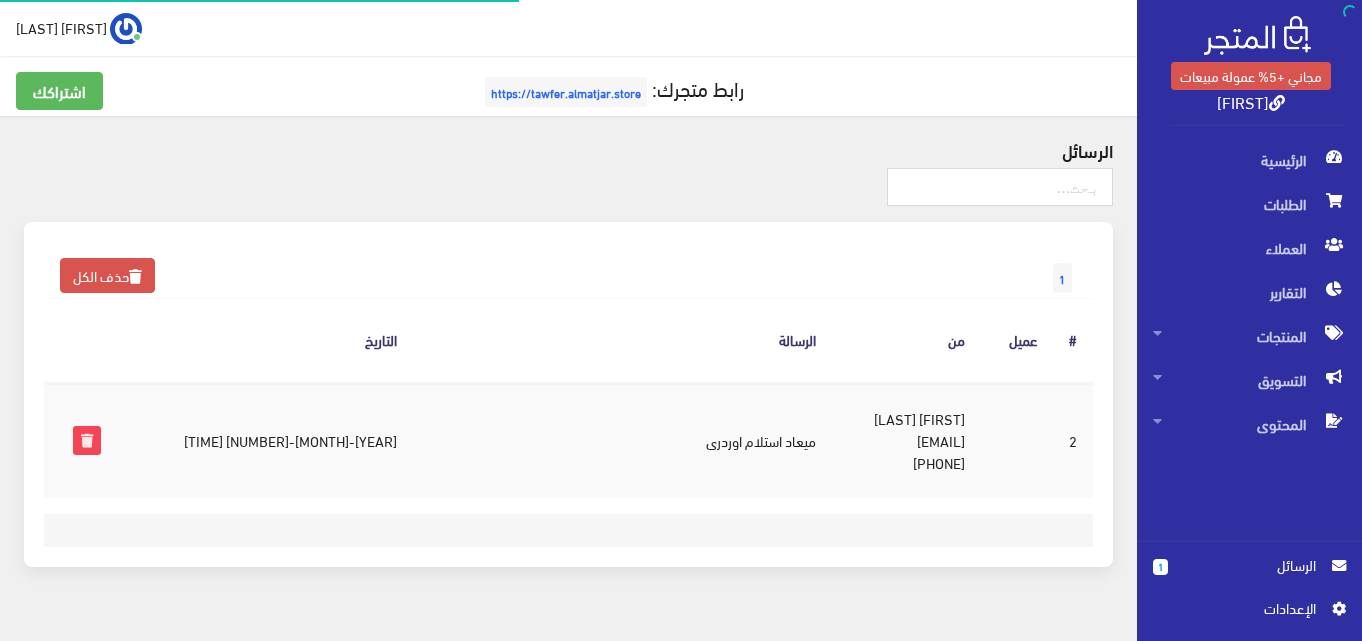 scroll, scrollTop: 0, scrollLeft: 0, axis: both 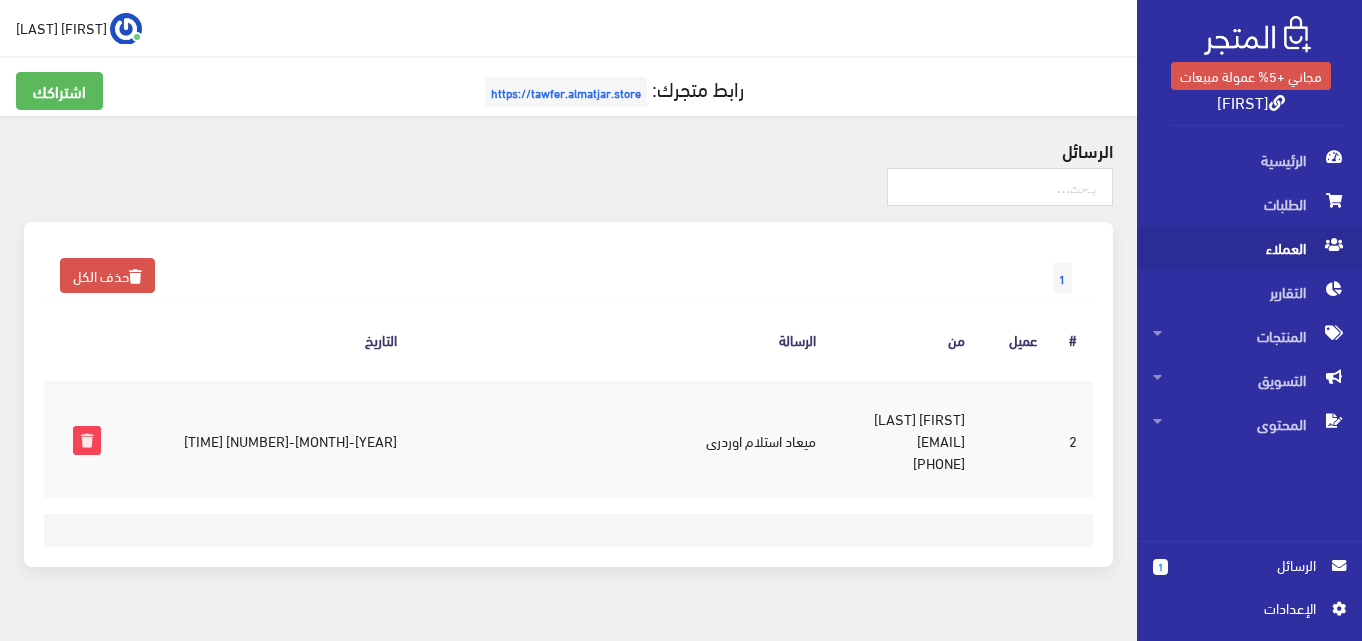 click on "العملاء" at bounding box center [1249, 248] 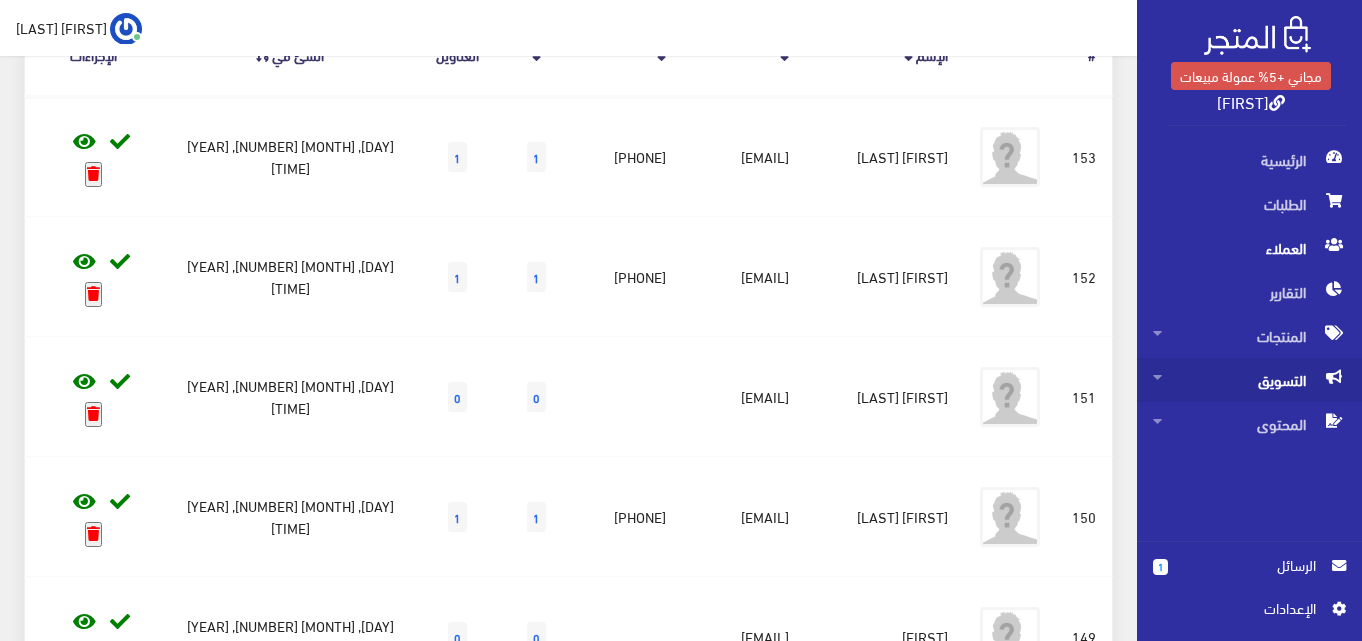 scroll, scrollTop: 300, scrollLeft: 0, axis: vertical 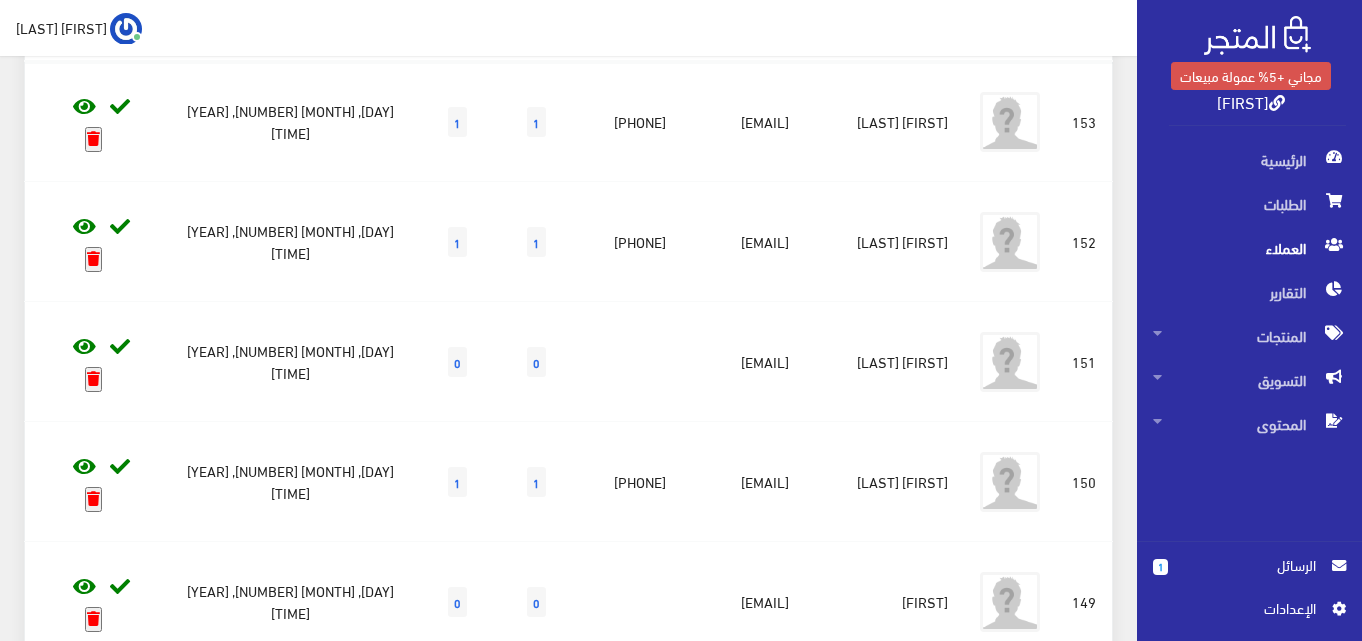 click on "اﻹعدادات" at bounding box center [1242, 608] 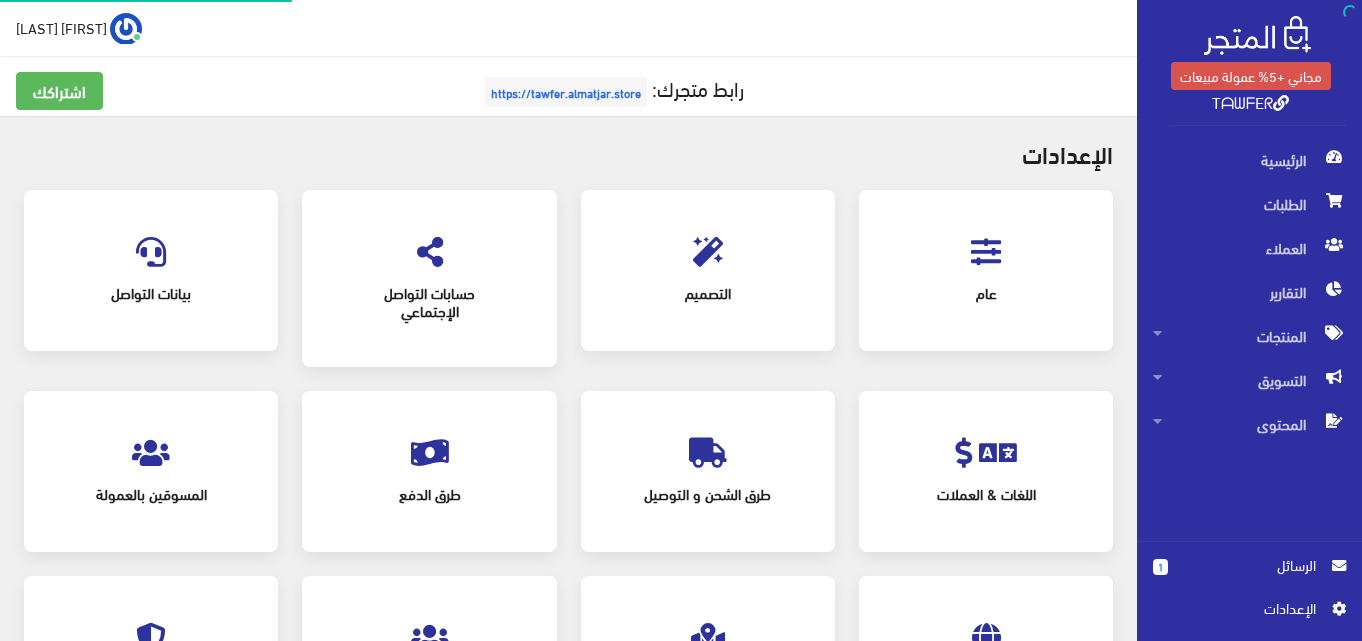 scroll, scrollTop: 0, scrollLeft: 0, axis: both 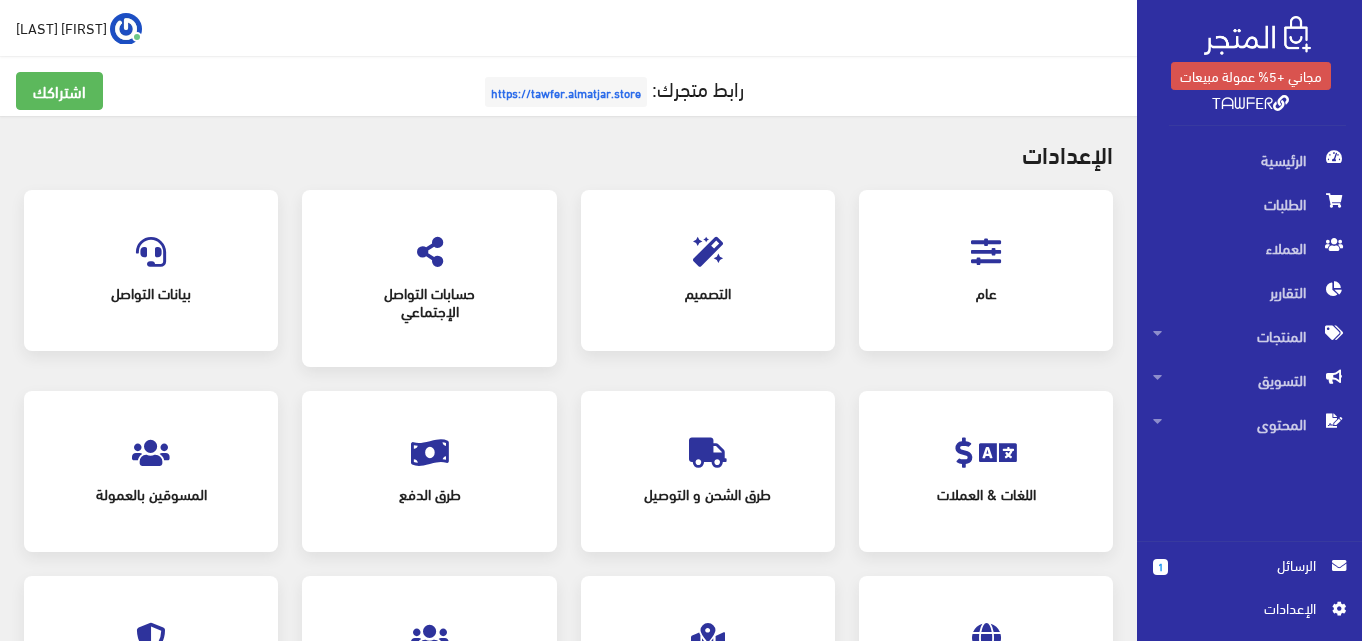 click on "بيانات التواصل" at bounding box center (151, 293) 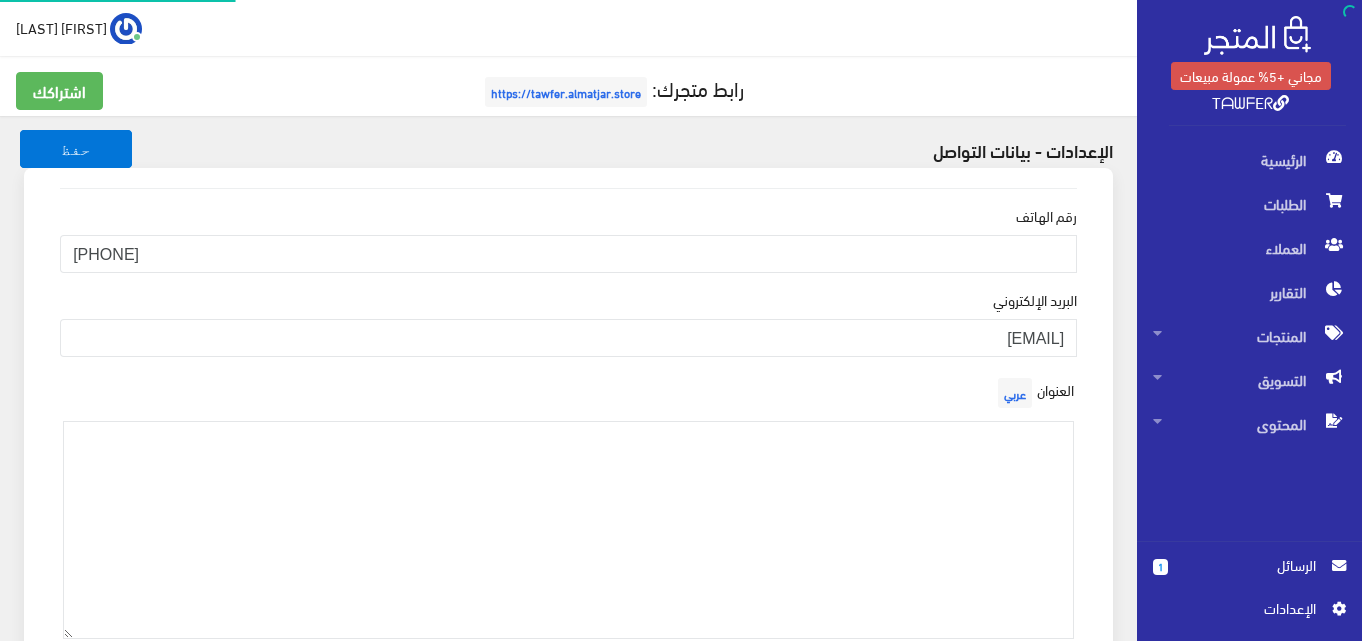 scroll, scrollTop: 0, scrollLeft: 0, axis: both 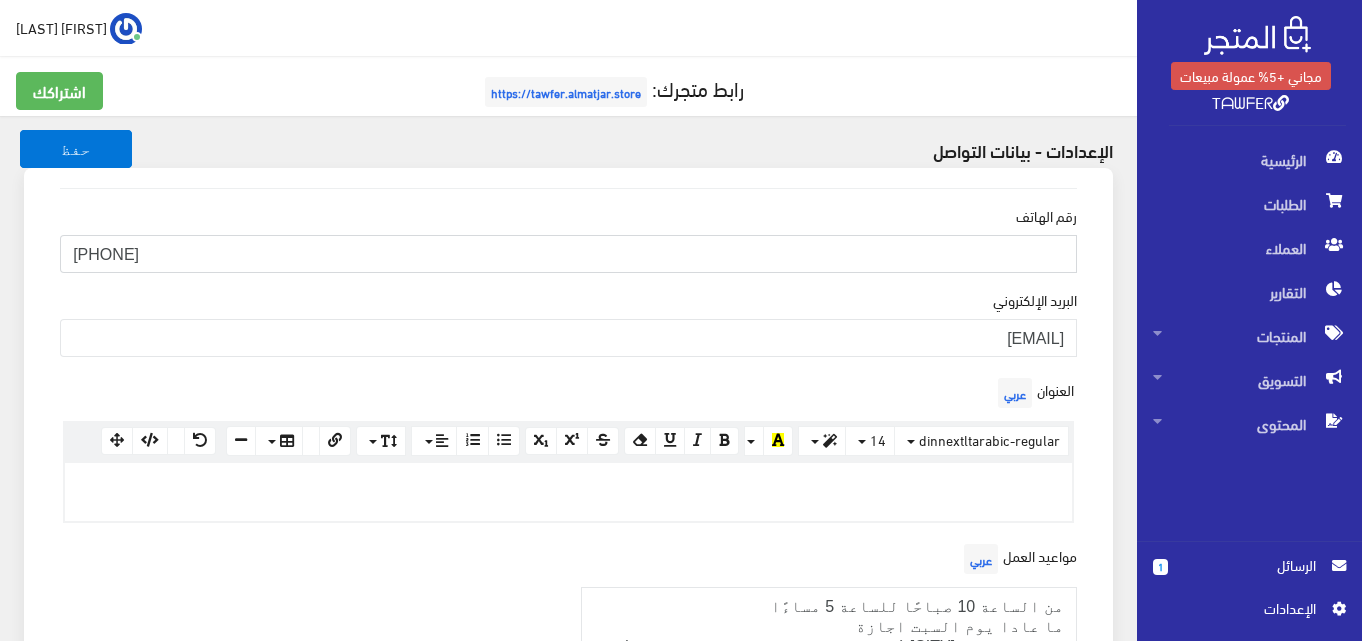 click on "[PHONE]" at bounding box center (568, 254) 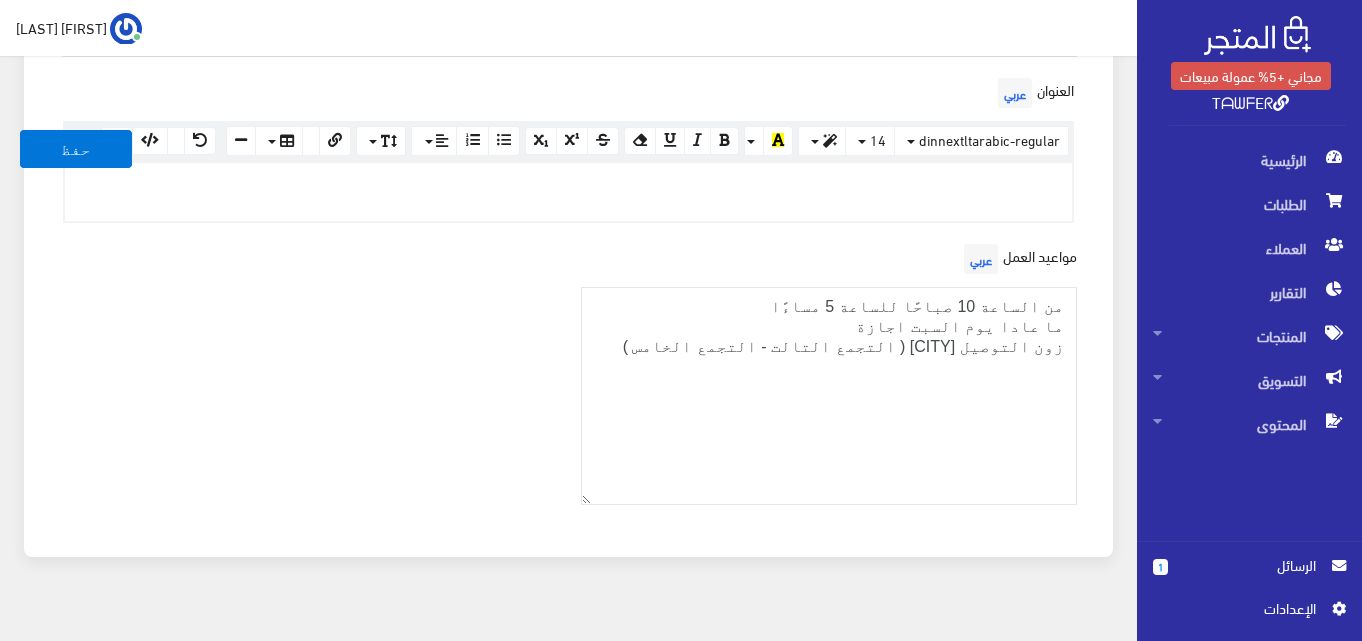 scroll, scrollTop: 328, scrollLeft: 0, axis: vertical 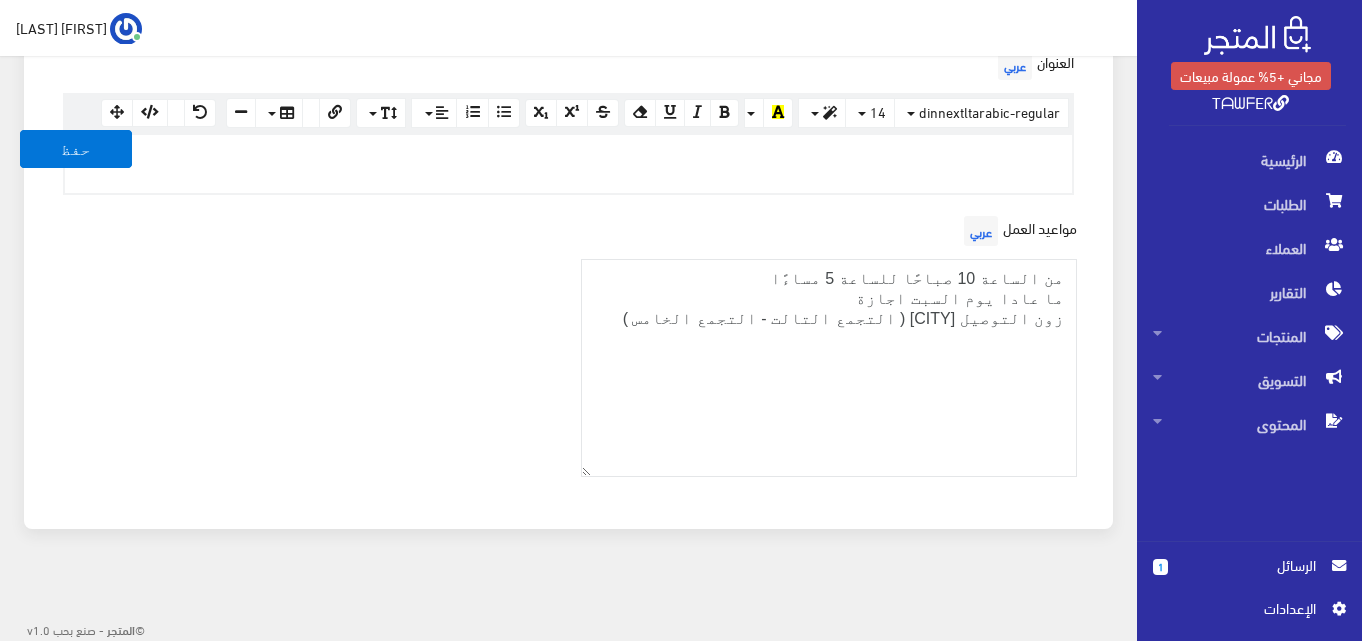 type on "01127937443" 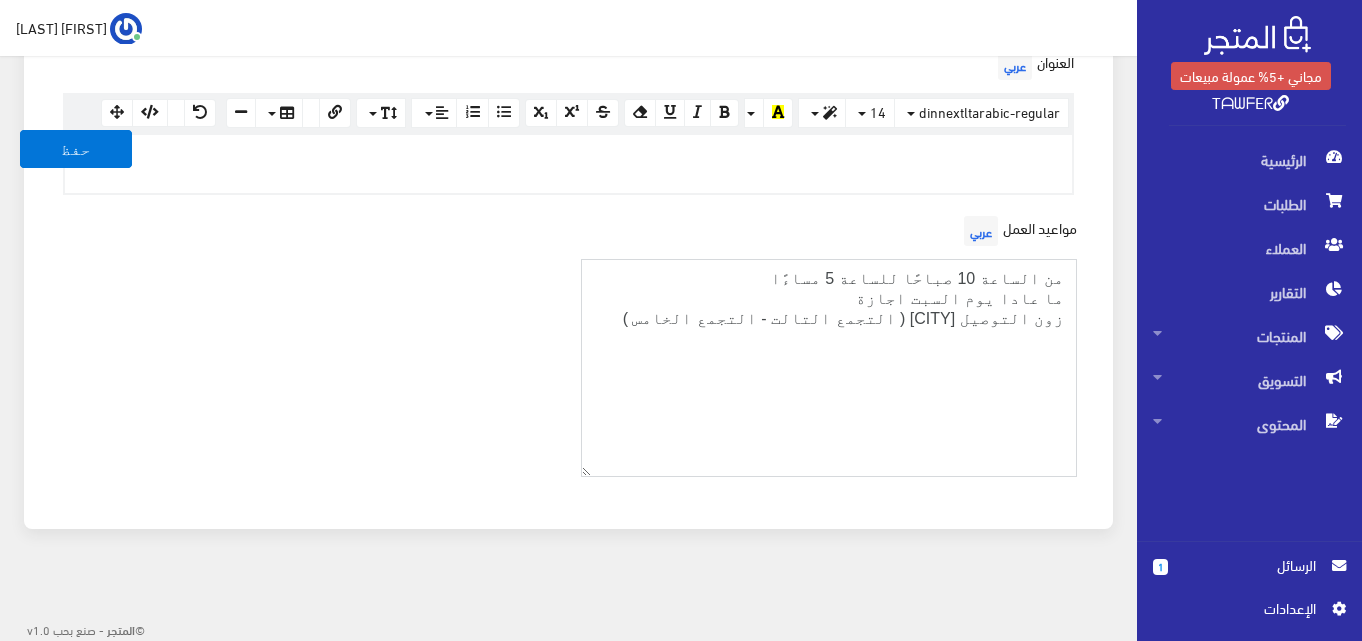 click on "من الساعة 10 صباحًا للساعة 5 مساءًا
ما عادا يوم السبت اجازة
زون التوصيل القاهرة الجديدة ( التجمع التالت - التجمع الخامس )" at bounding box center (829, 368) 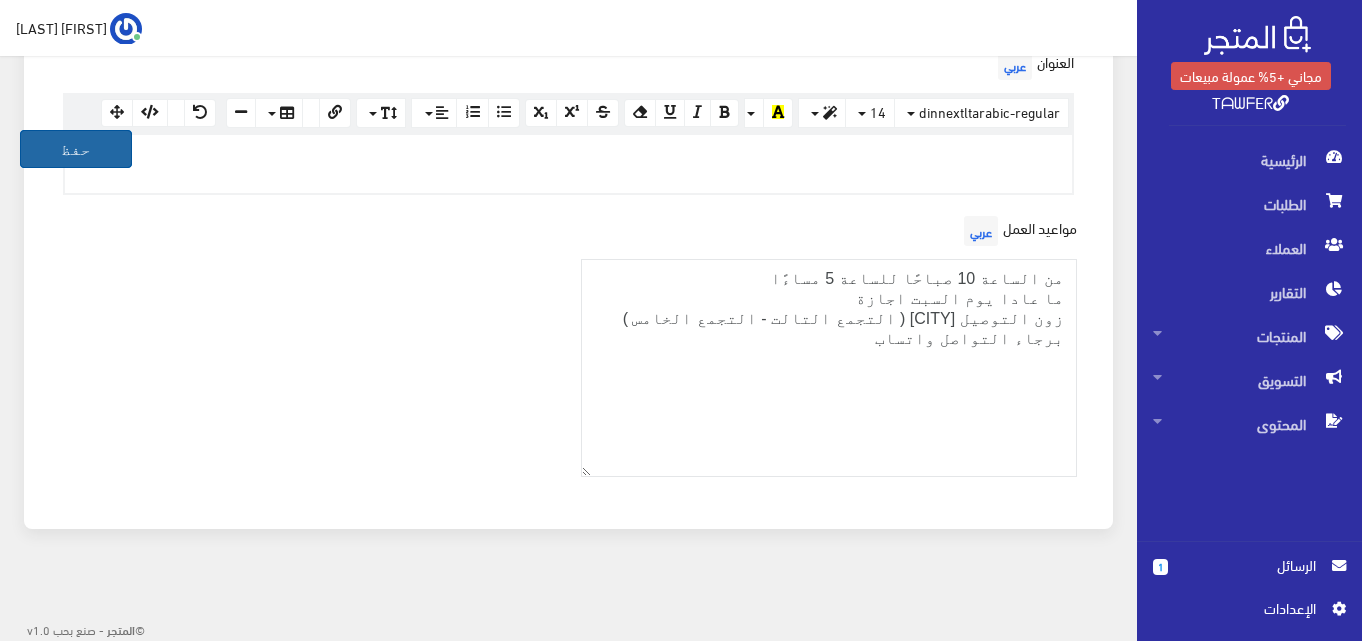 click on "حفظ" at bounding box center (76, 149) 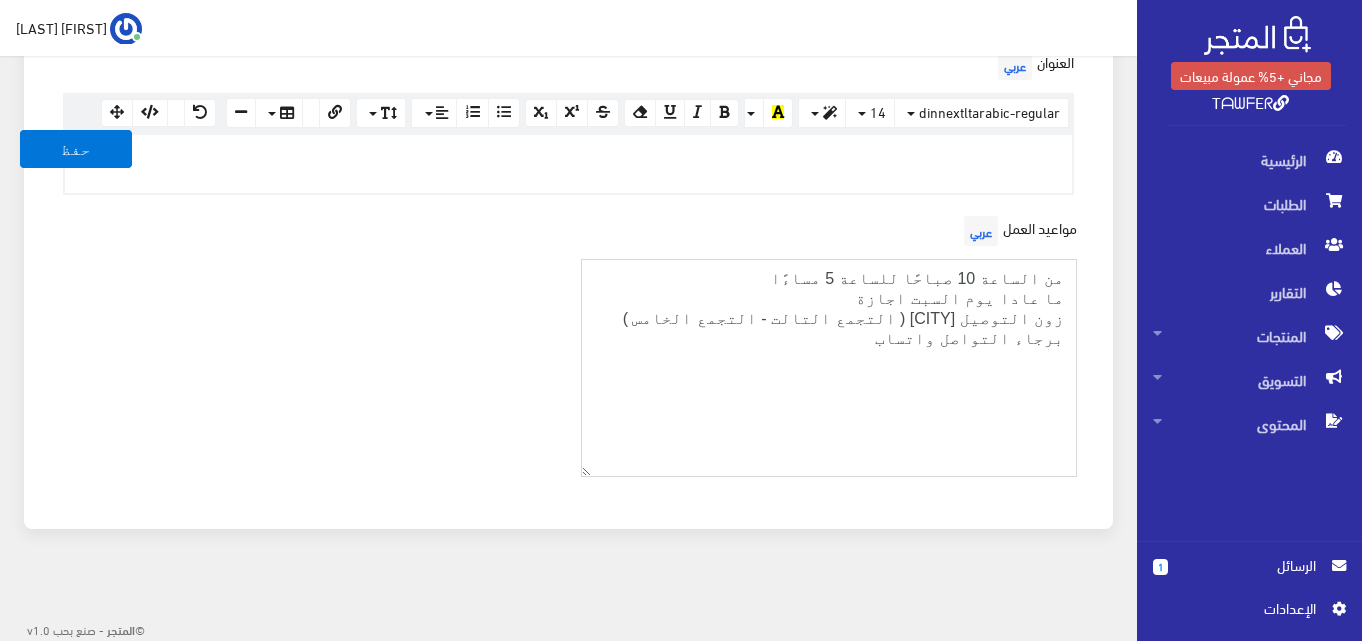 click on "من الساعة 10 صباحًا للساعة 5 مساءًا
ما عادا يوم السبت اجازة
زون التوصيل القاهرة الجديدة ( التجمع التالت - التجمع الخامس )" at bounding box center (829, 368) 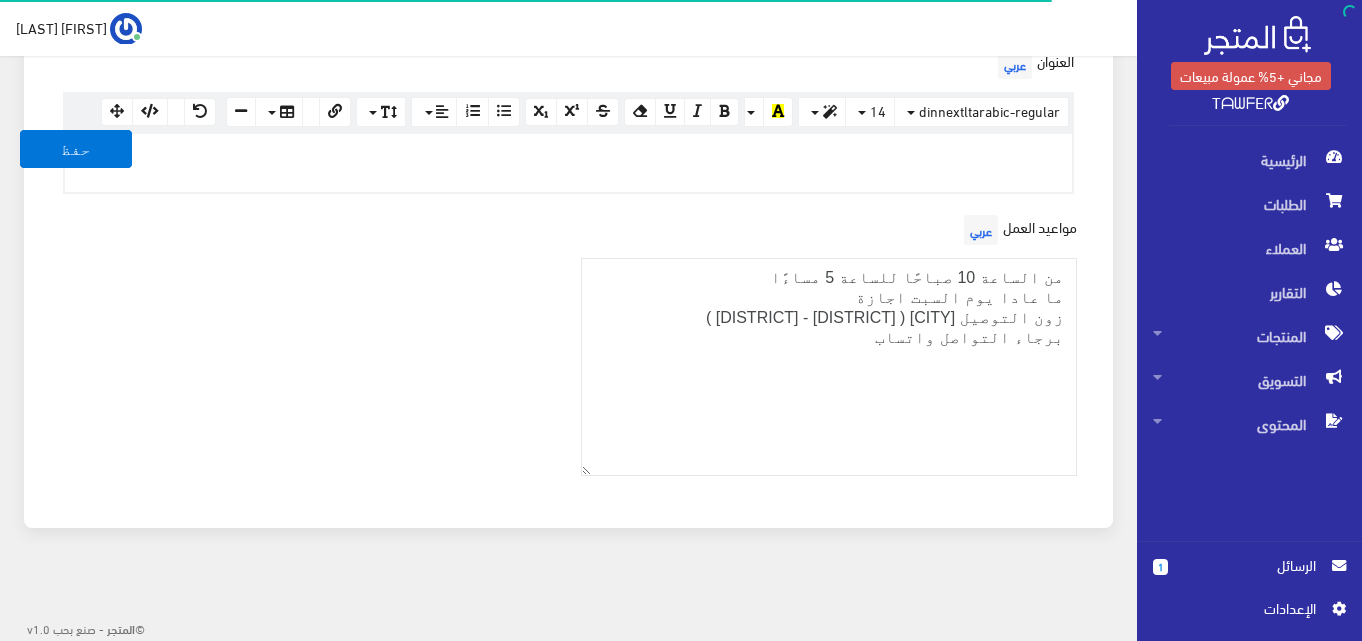 scroll, scrollTop: 328, scrollLeft: 0, axis: vertical 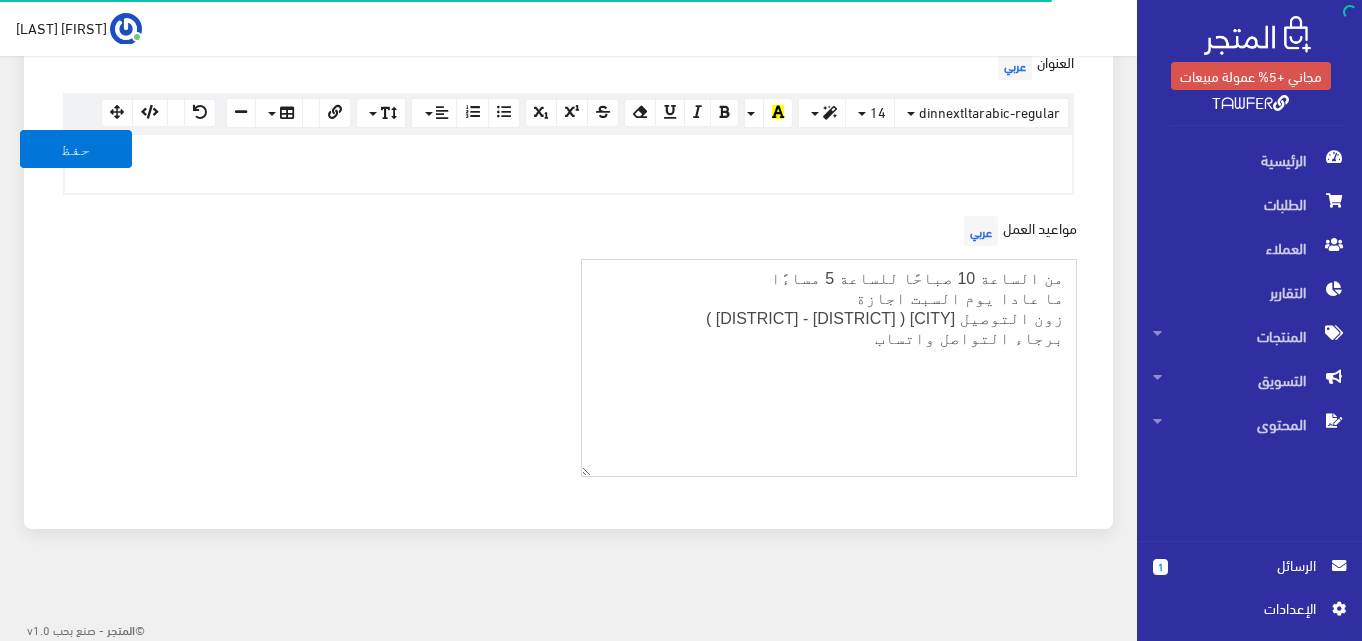 click on "من الساعة 10 صباحًا للساعة 5 مساءًا
ما عادا يوم السبت اجازة
زون التوصيل [CITY] ( التجمع التالت - التجمع الخامس )
برجاء التواصل واتساب" at bounding box center [829, 368] 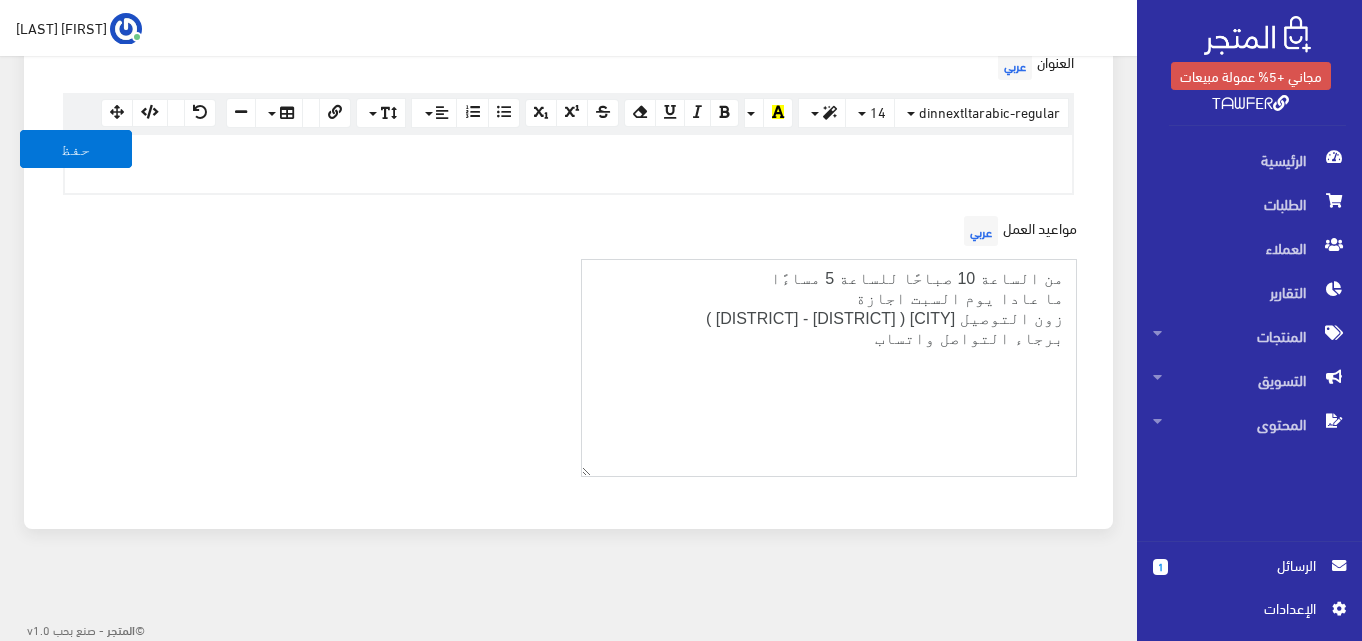 drag, startPoint x: 893, startPoint y: 337, endPoint x: 852, endPoint y: 333, distance: 41.19466 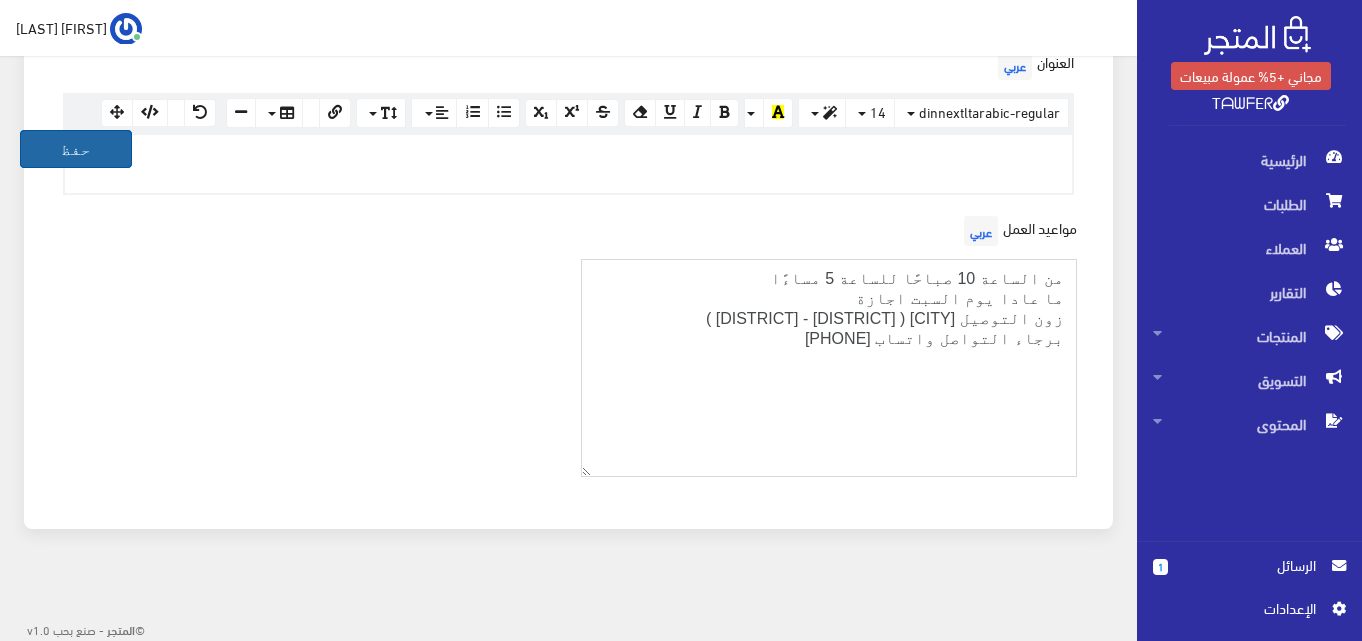 type on "من الساعة 10 صباحًا للساعة 5 مساءًا
ما عادا يوم السبت اجازة
زون التوصيل القاهرة الجديدة ( التجمع التالت - التجمع الخامس )
برجاء التواصل واتساب [PHONE]" 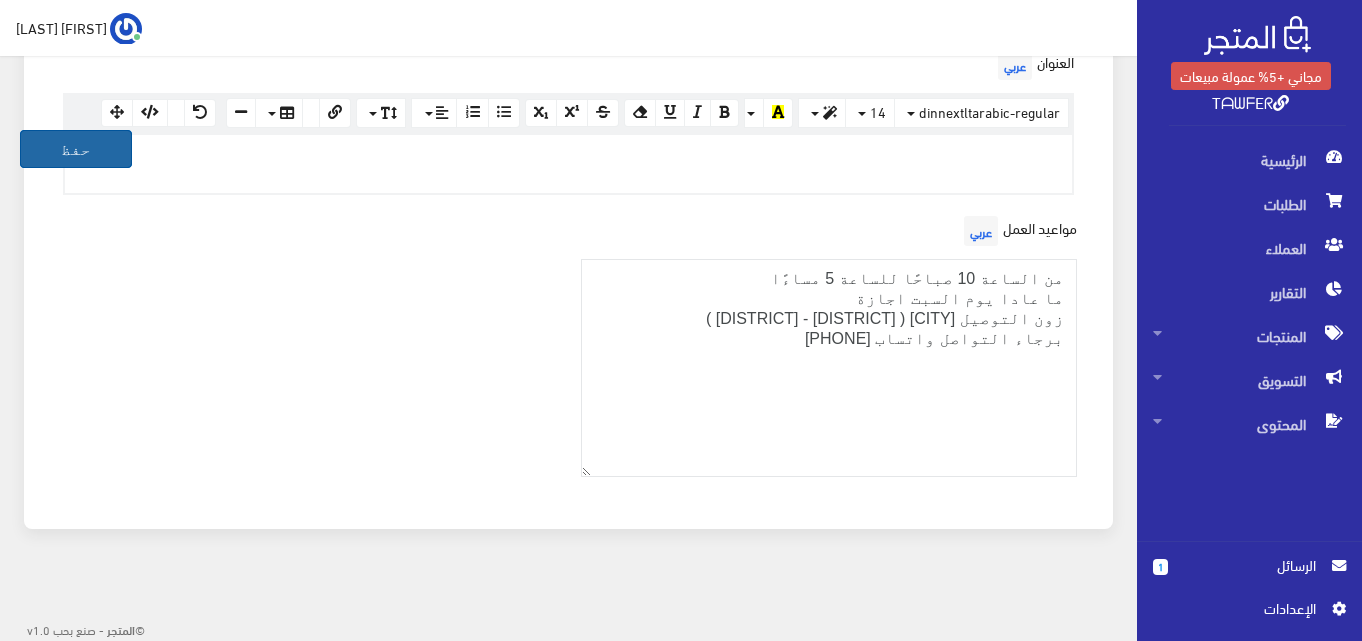 click on "حفظ" at bounding box center [76, 149] 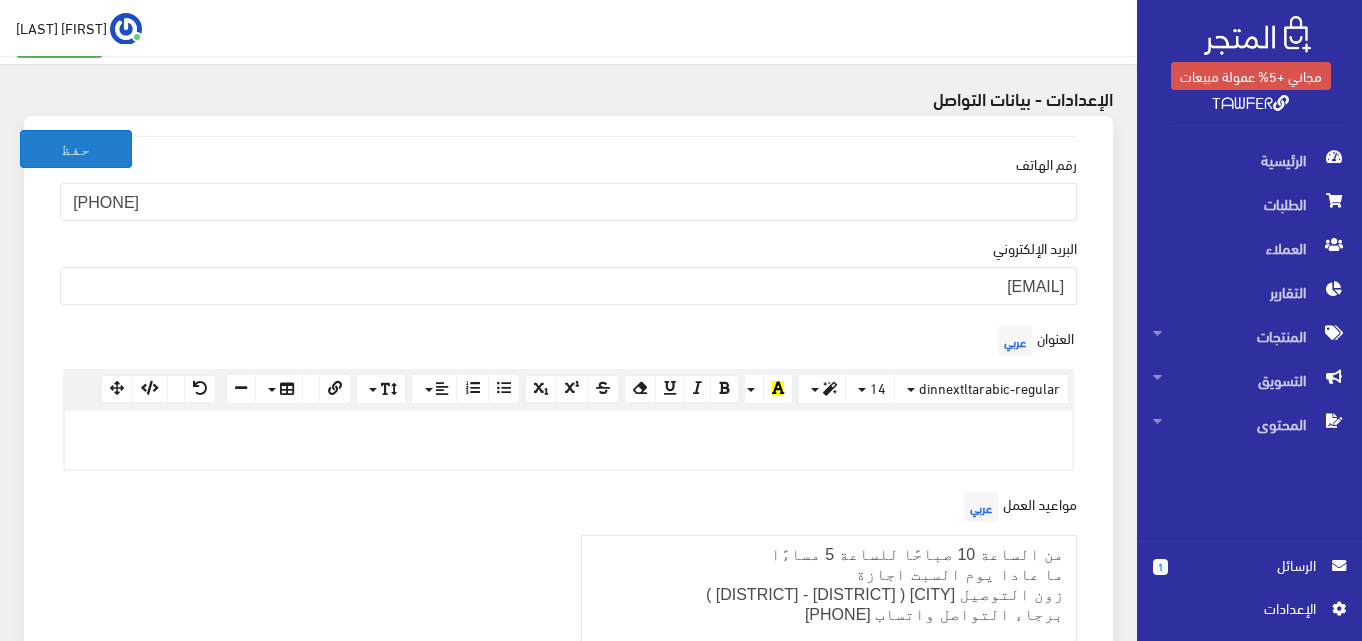 scroll, scrollTop: 0, scrollLeft: 0, axis: both 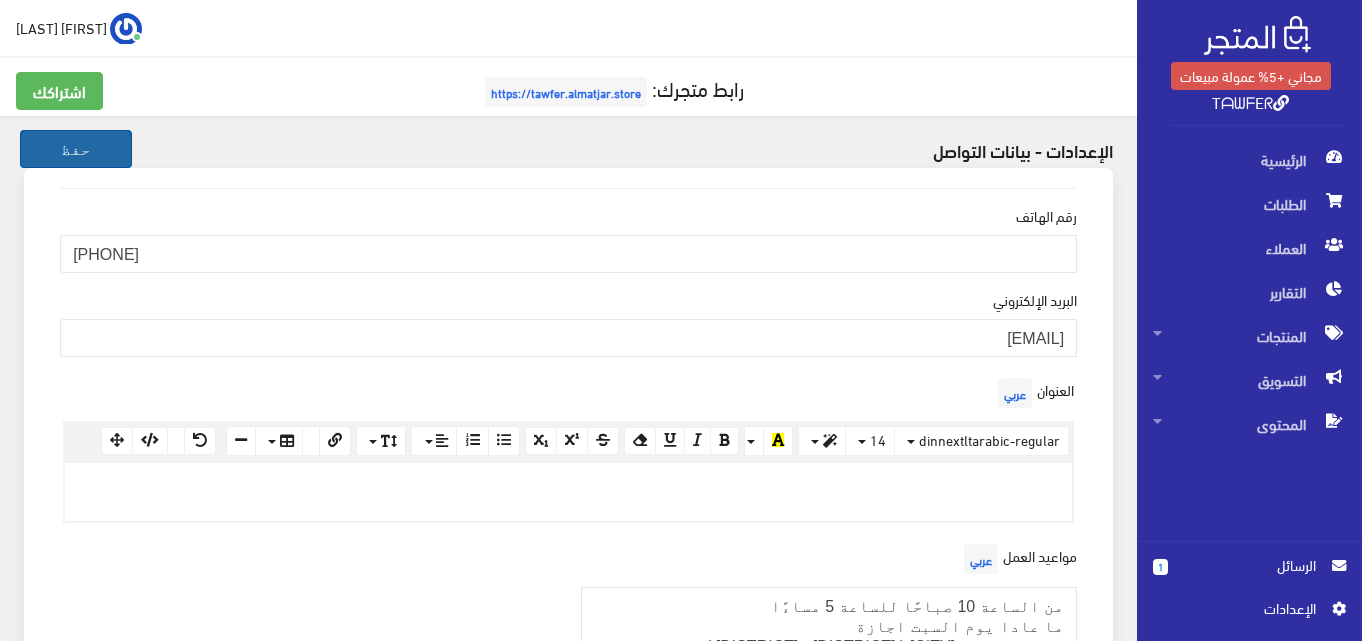 click on "حفظ" at bounding box center (76, 149) 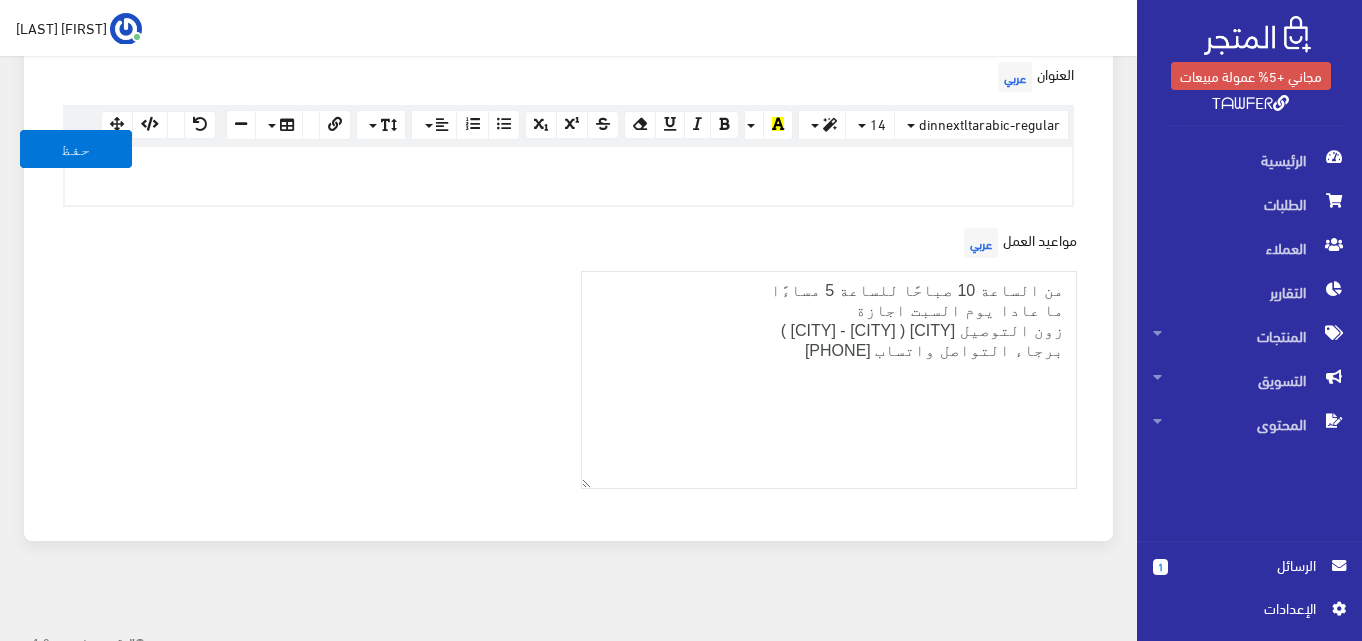 scroll, scrollTop: 328, scrollLeft: 0, axis: vertical 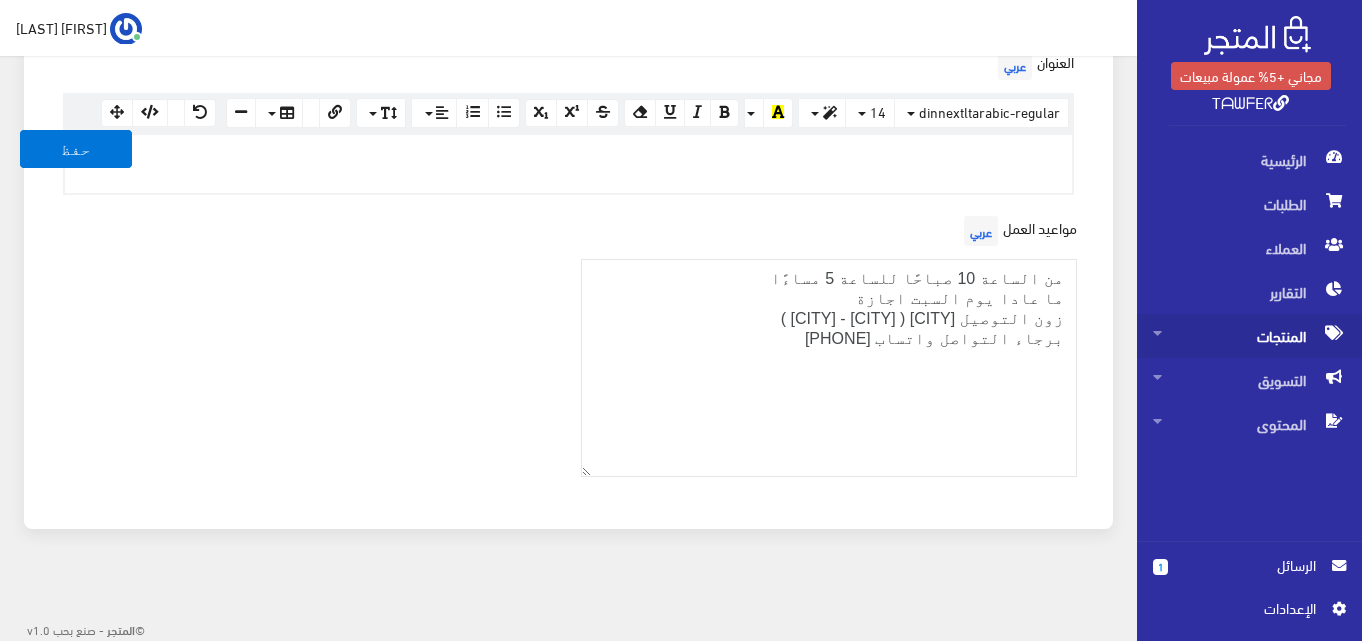 click on "المنتجات" at bounding box center (1249, 336) 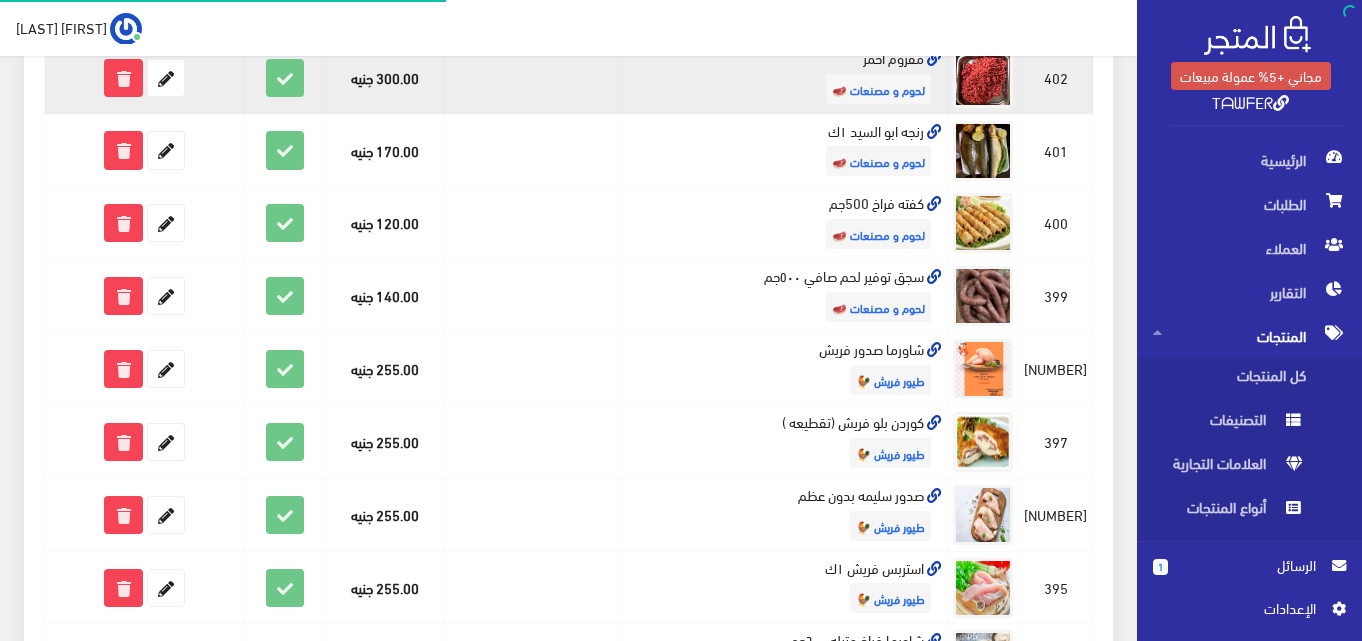 scroll, scrollTop: 0, scrollLeft: 0, axis: both 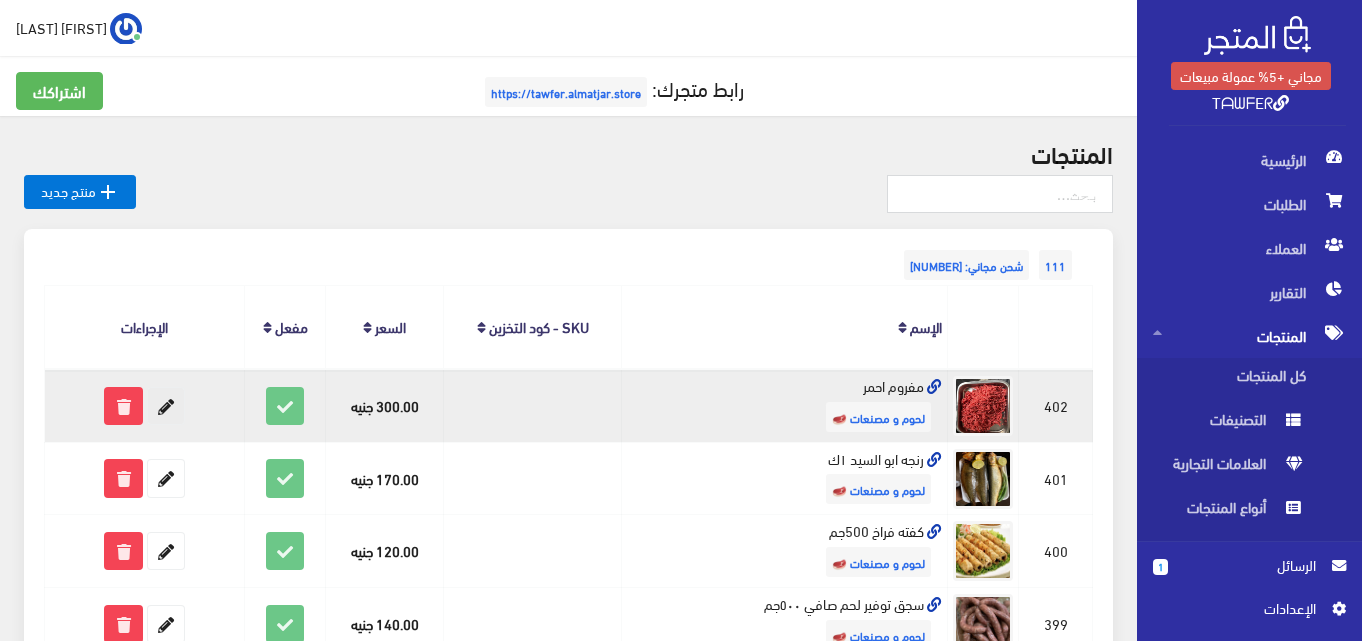 click at bounding box center (166, 406) 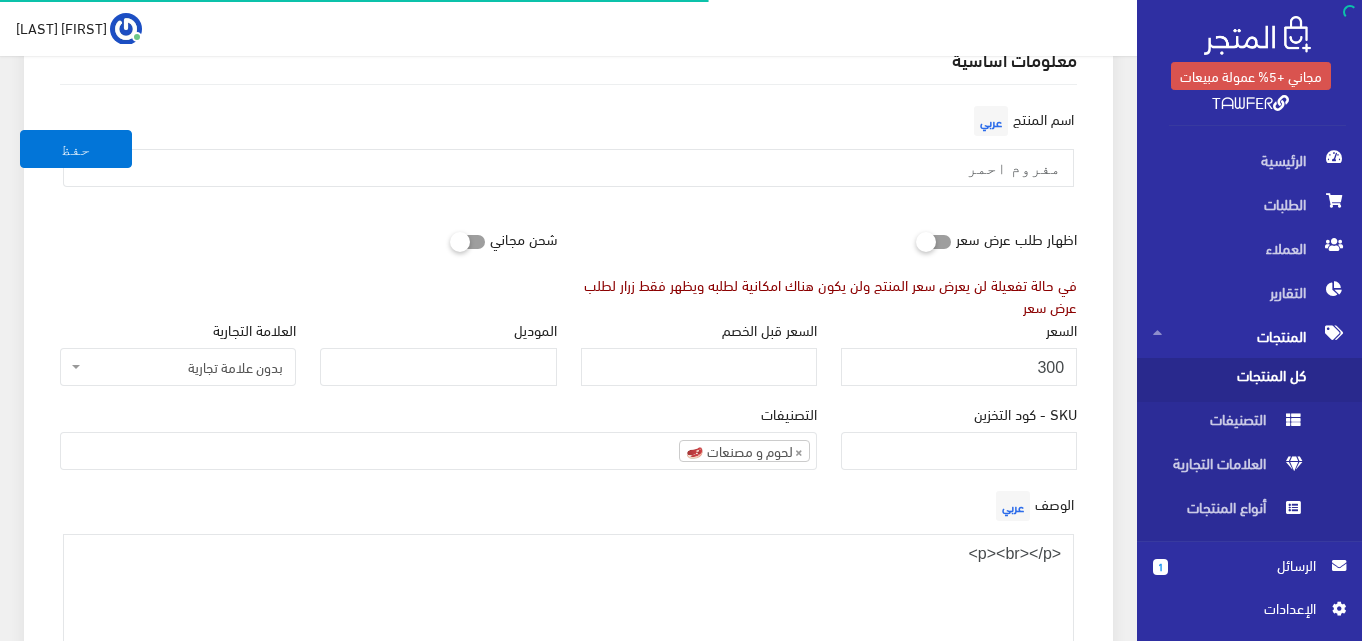 scroll, scrollTop: 194, scrollLeft: 0, axis: vertical 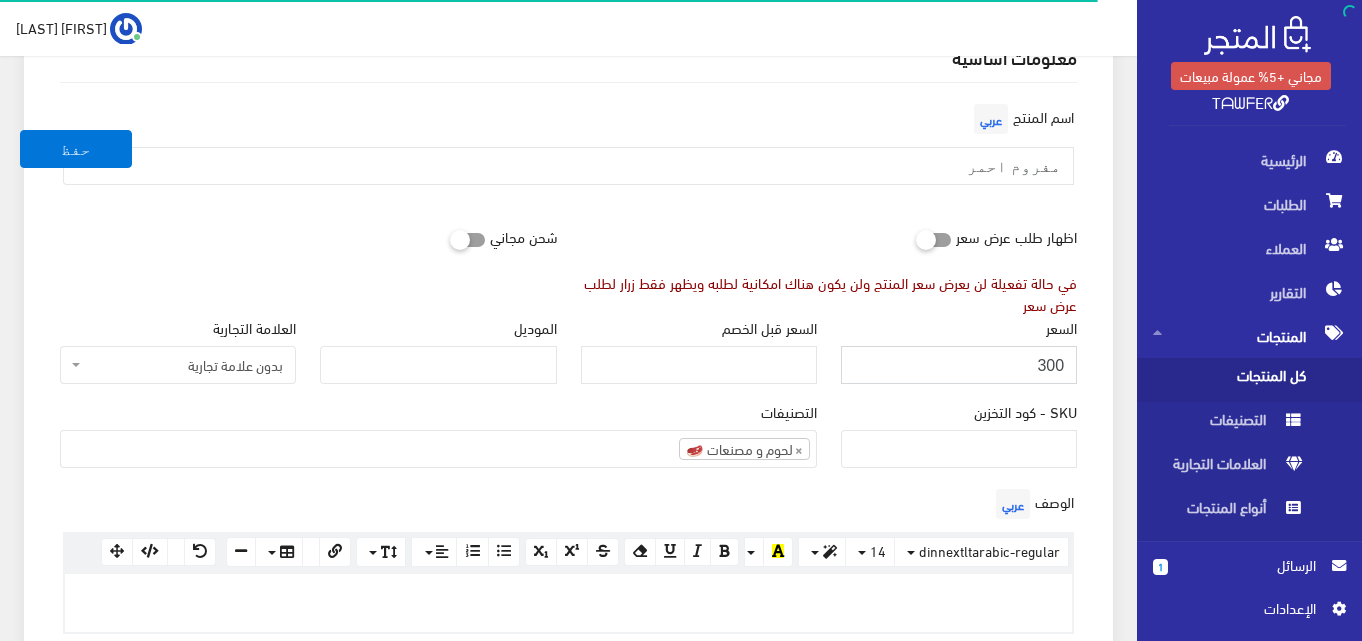 click on "300" at bounding box center [959, 365] 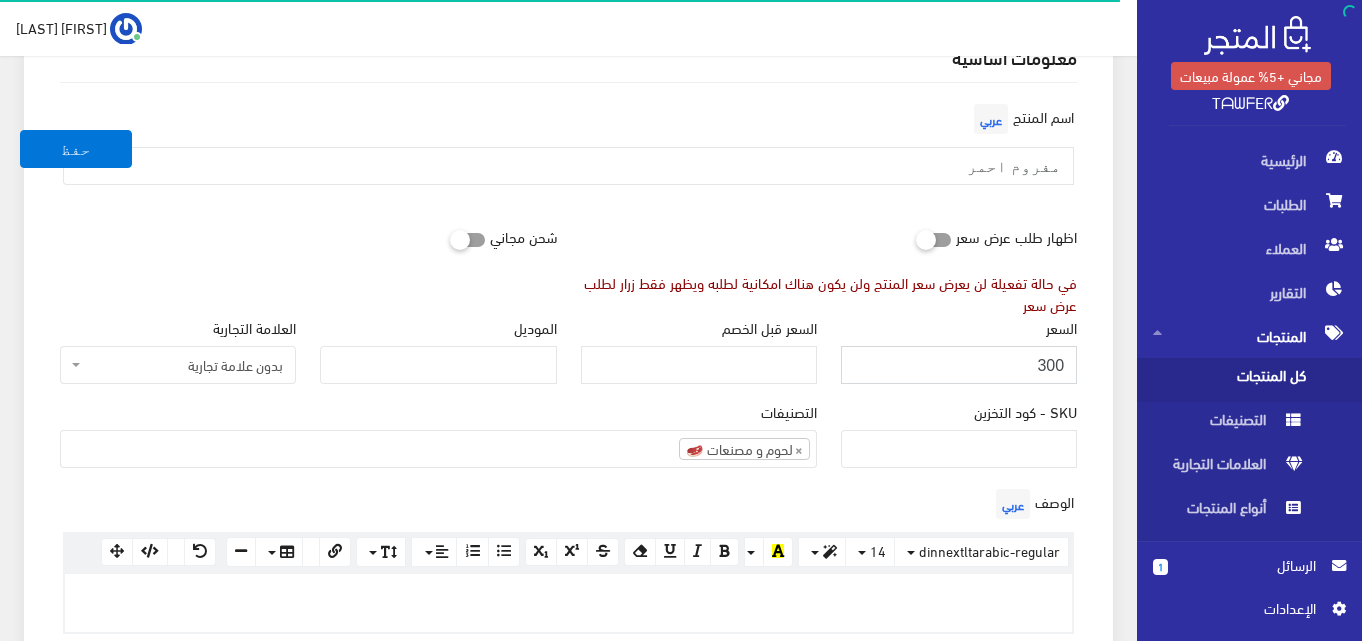 click on "300" at bounding box center (959, 365) 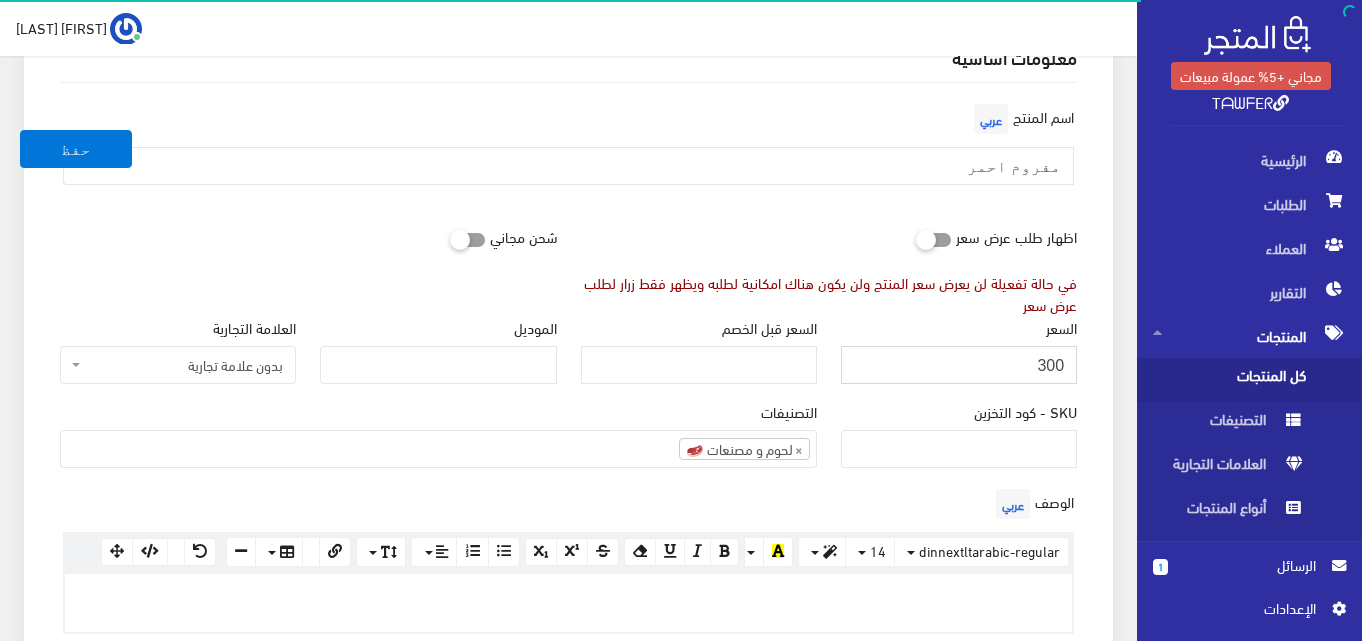 click on "300" at bounding box center [959, 365] 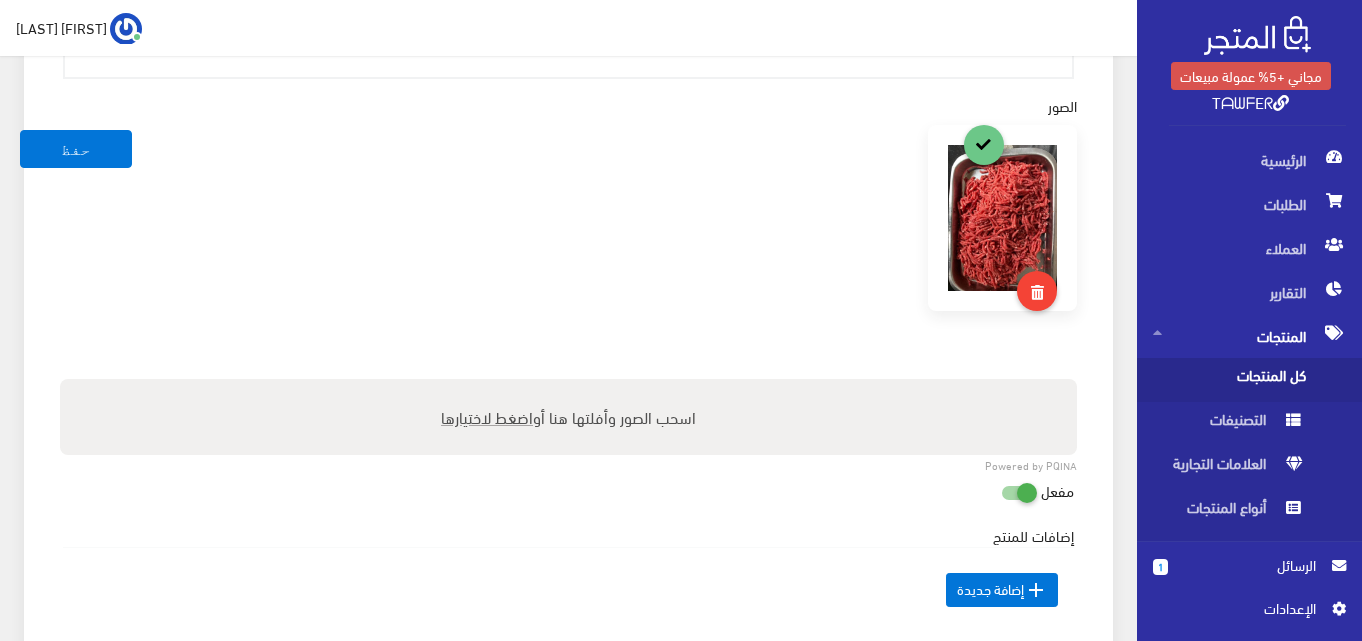 scroll, scrollTop: 794, scrollLeft: 0, axis: vertical 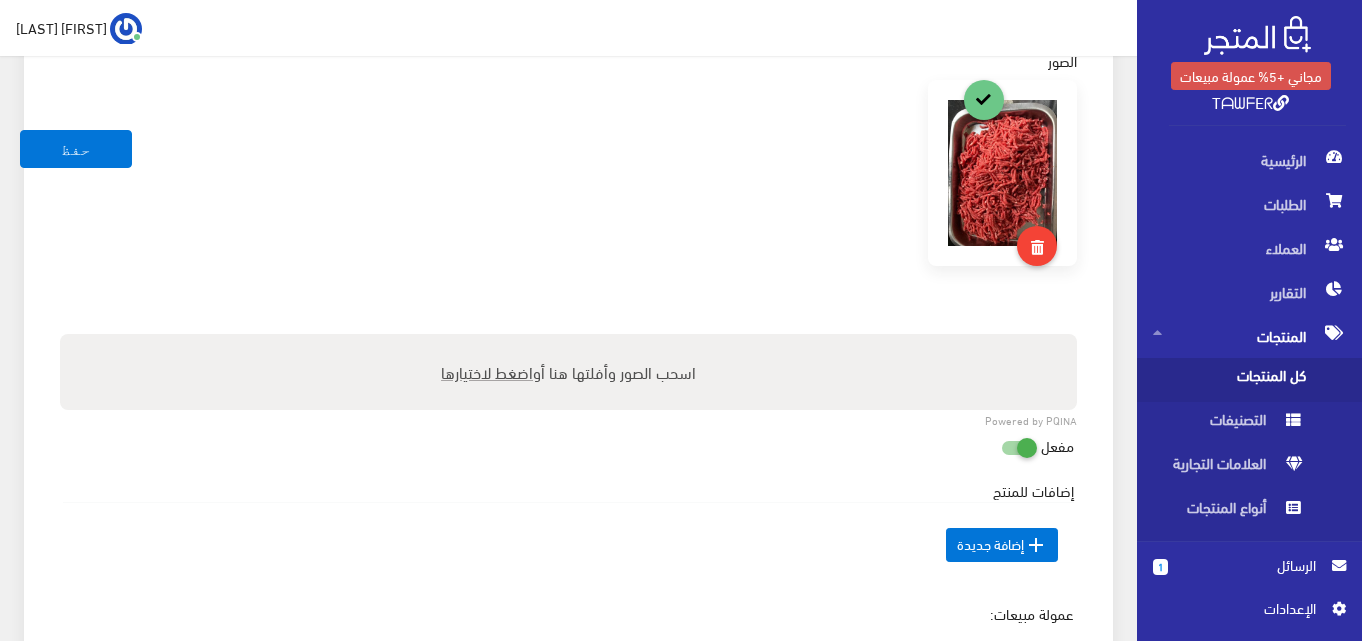 type on "320" 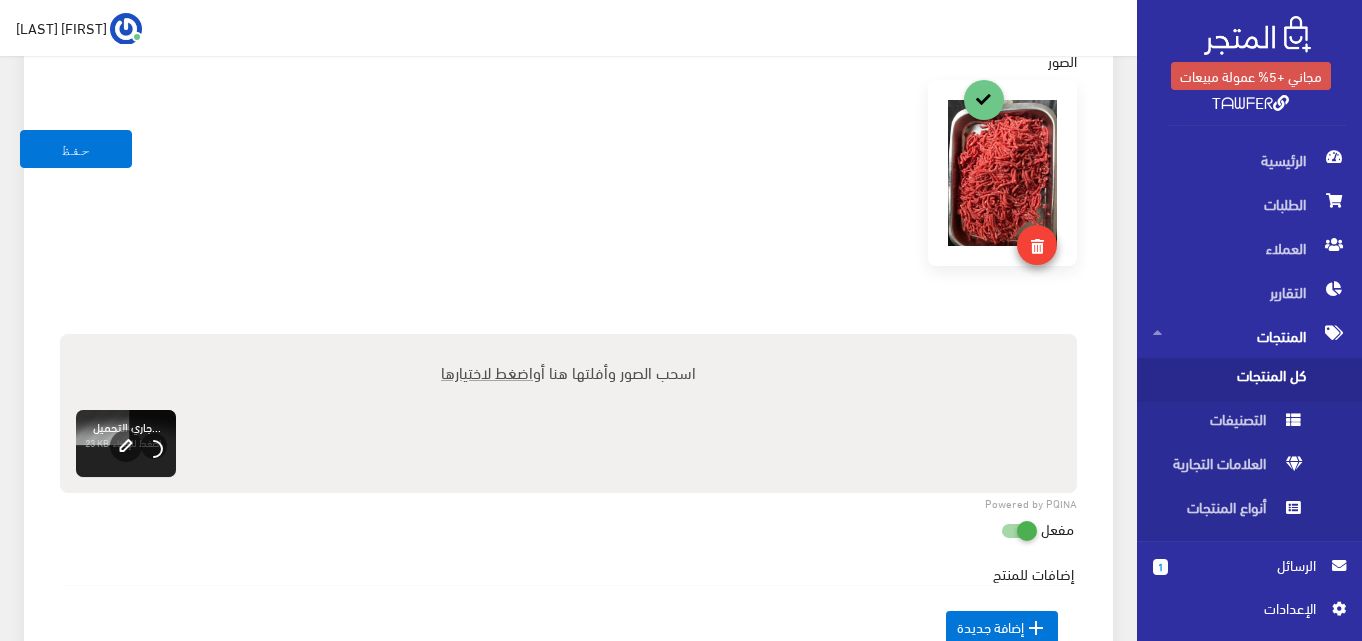 click at bounding box center [1037, 245] 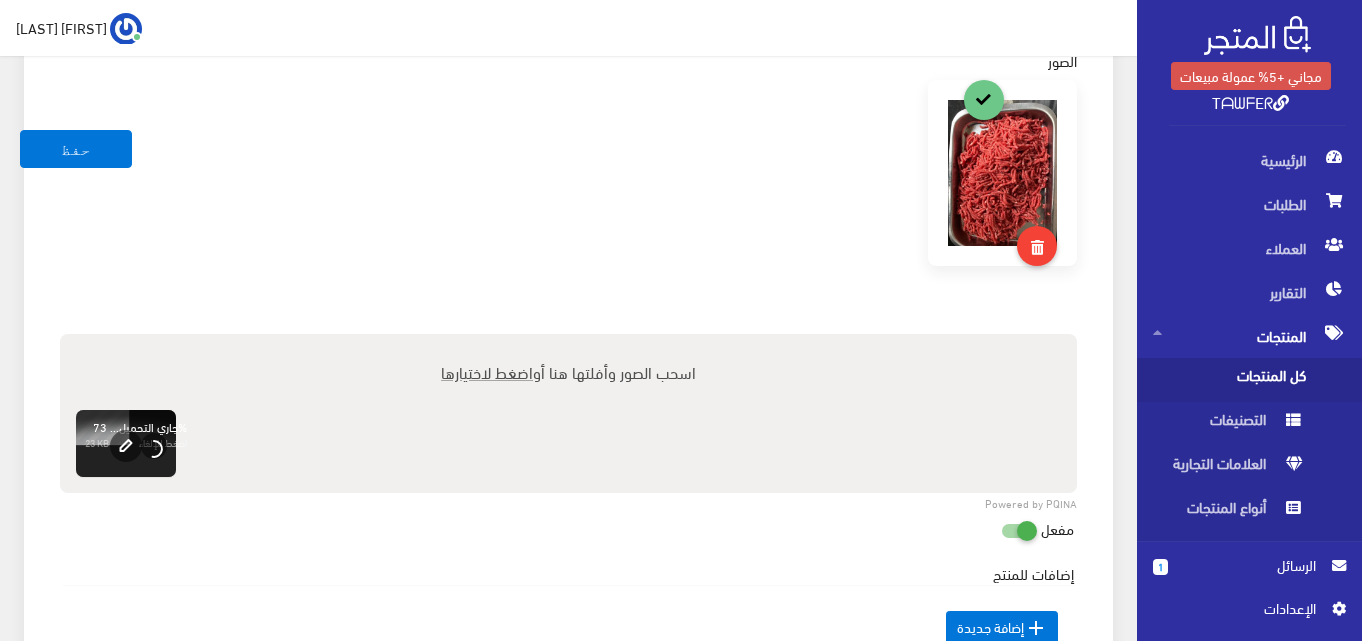 click at bounding box center [568, 207] 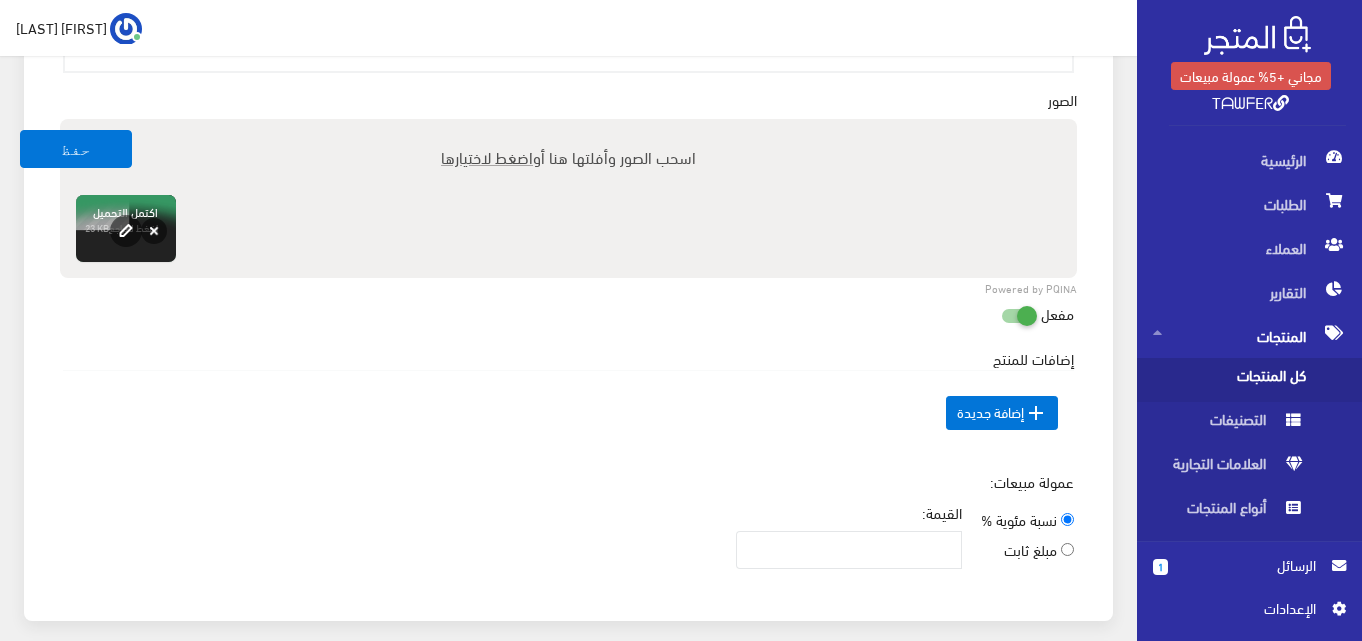 scroll, scrollTop: 640, scrollLeft: 0, axis: vertical 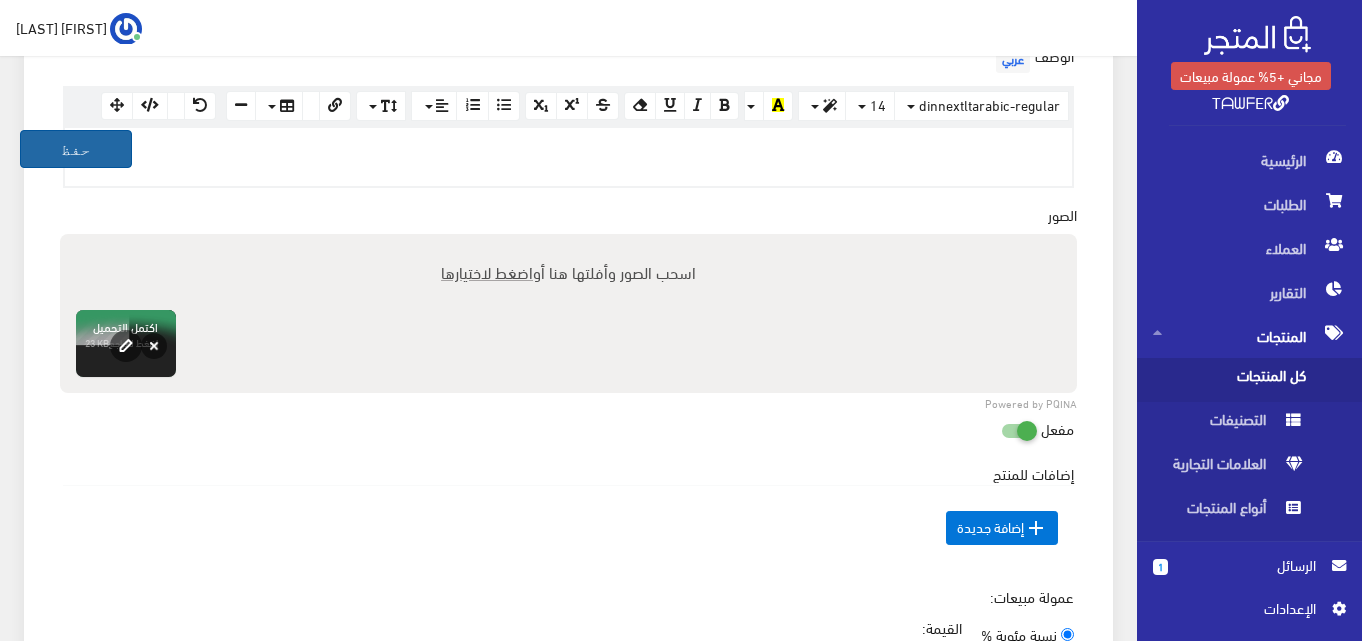 click on "حفظ" at bounding box center [76, 149] 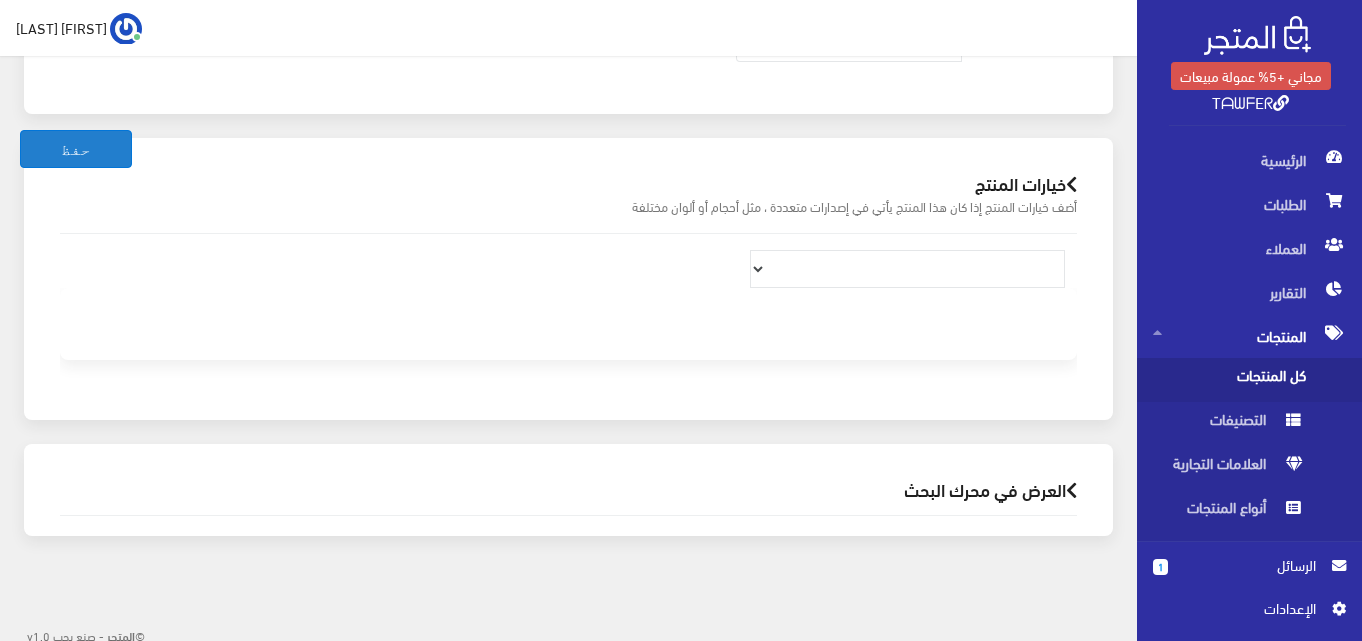 scroll, scrollTop: 1268, scrollLeft: 0, axis: vertical 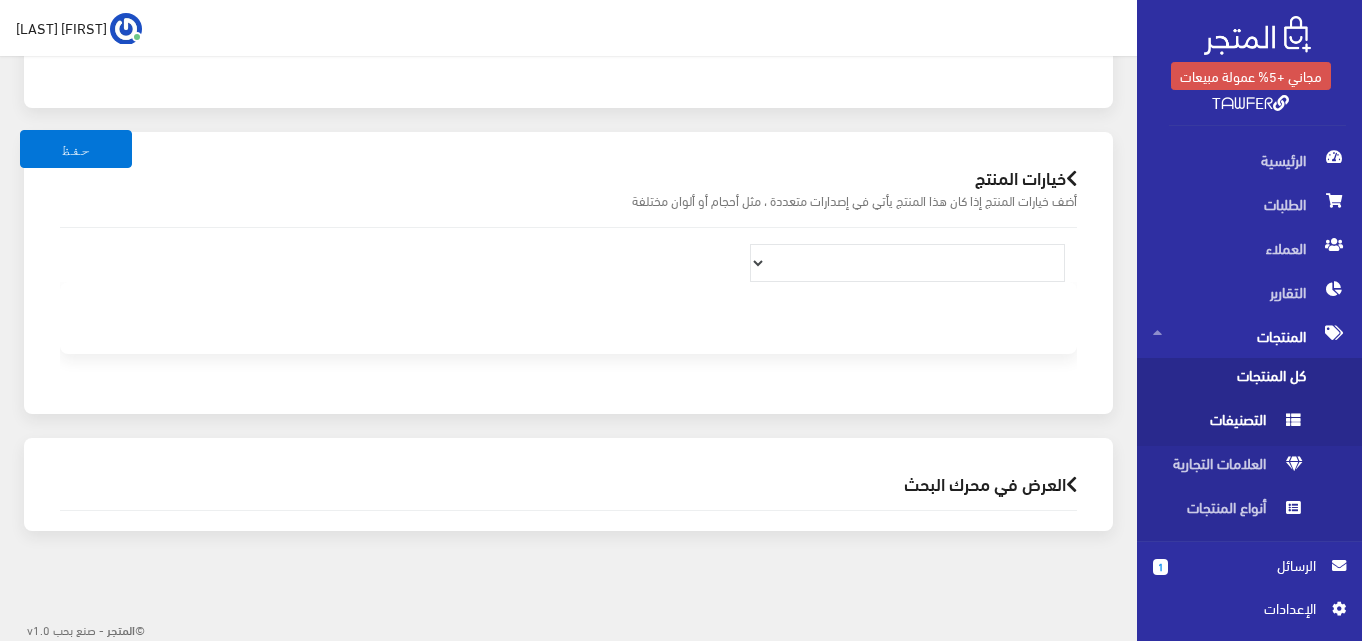 click on "التصنيفات" at bounding box center (1229, 424) 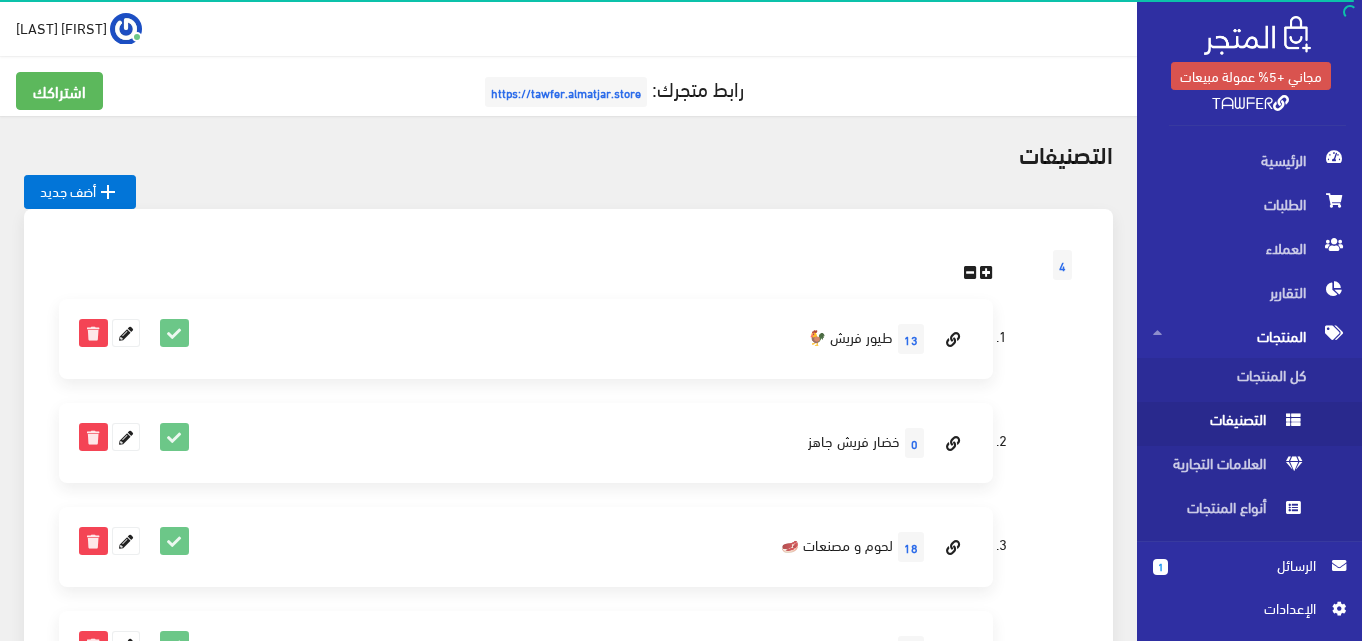scroll, scrollTop: 0, scrollLeft: 0, axis: both 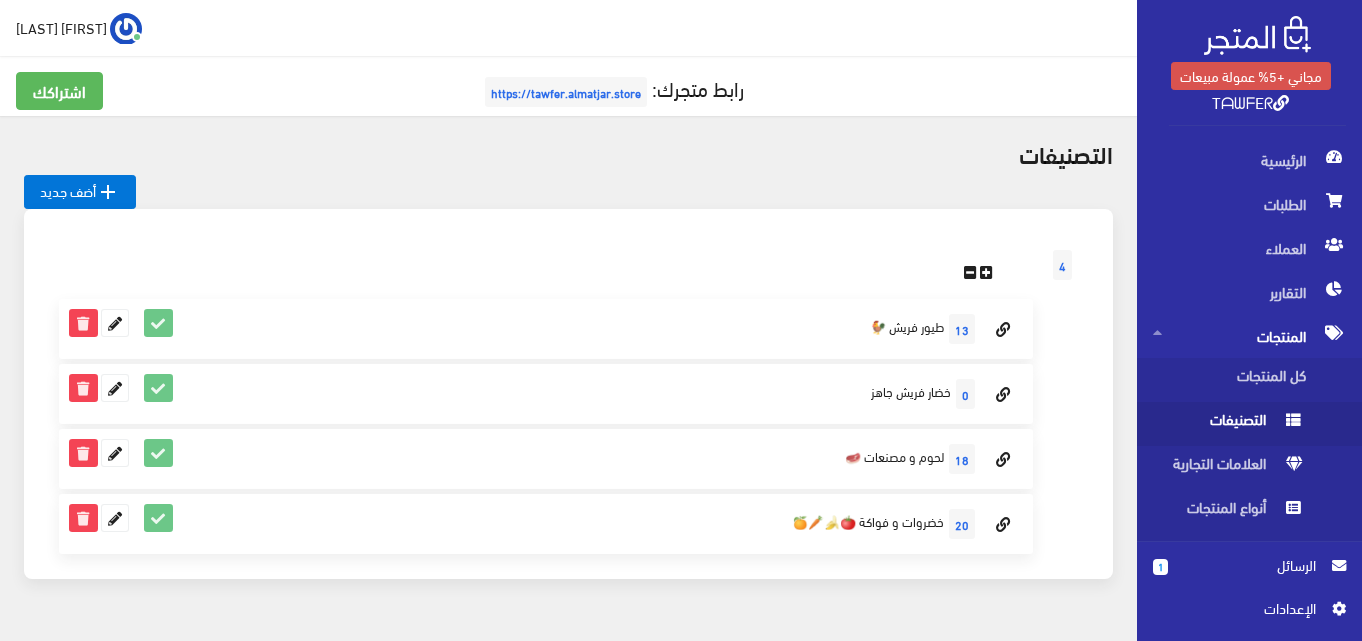 click on "18  لحوم و مصنعات  🥩" at bounding box center [546, 459] 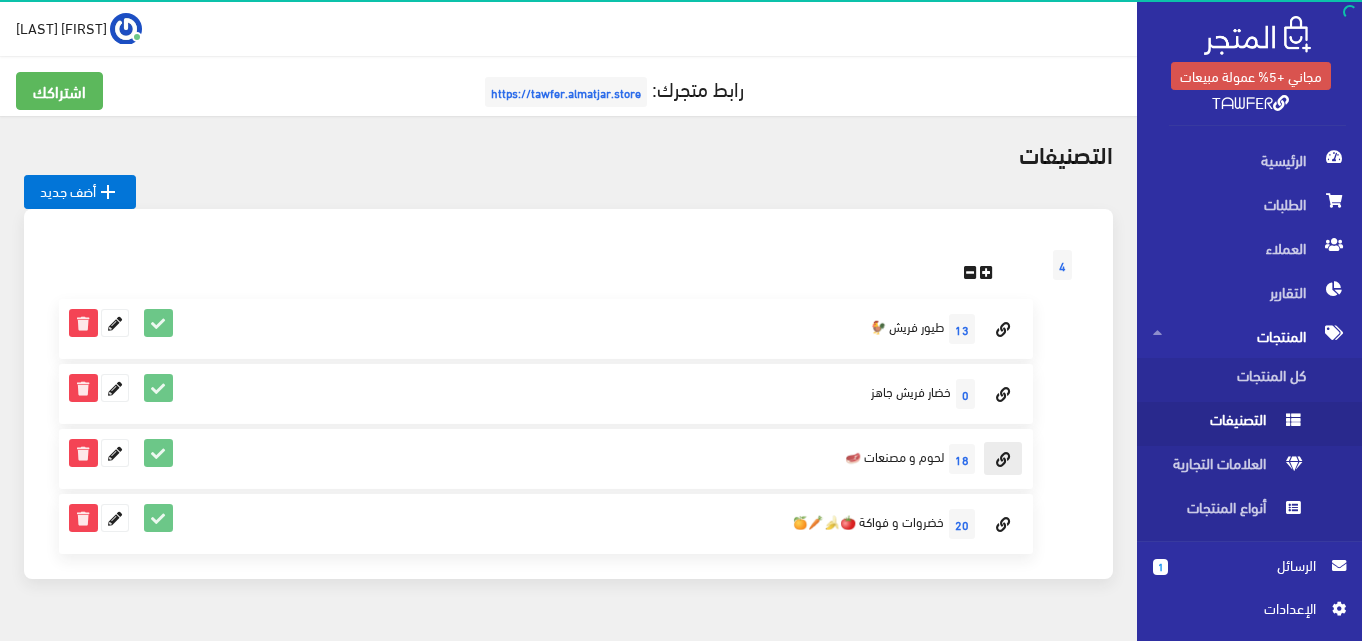 click at bounding box center [1003, 460] 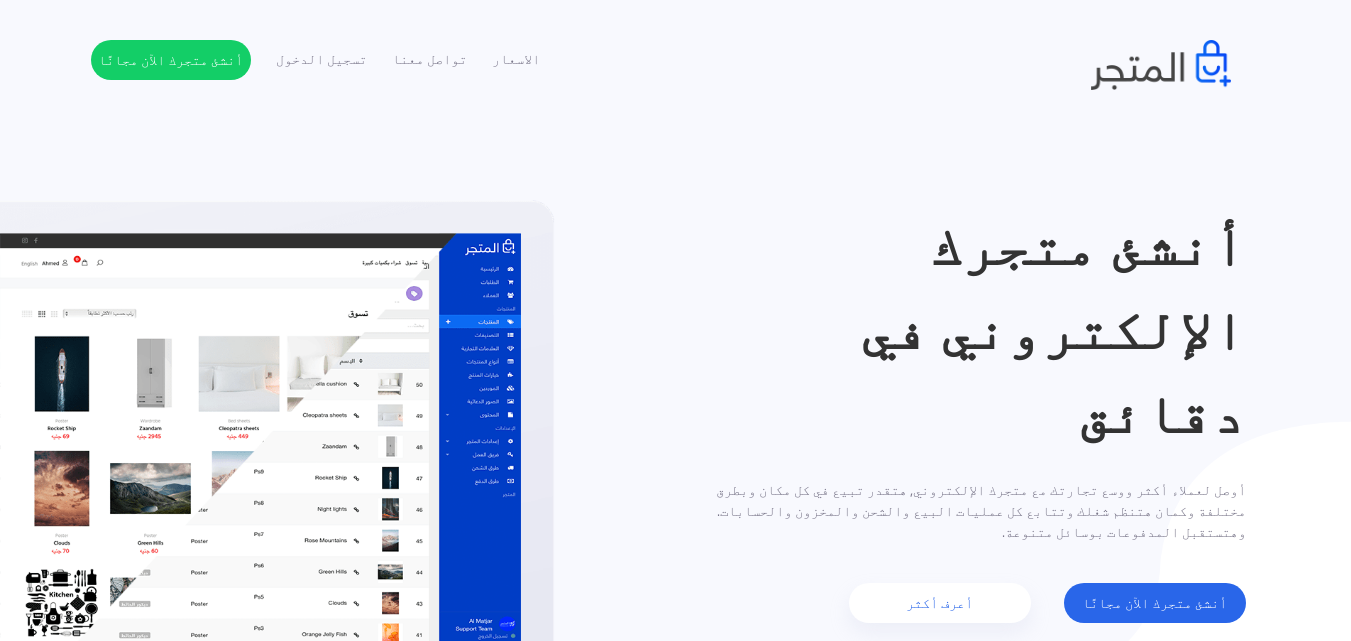 scroll, scrollTop: 0, scrollLeft: 0, axis: both 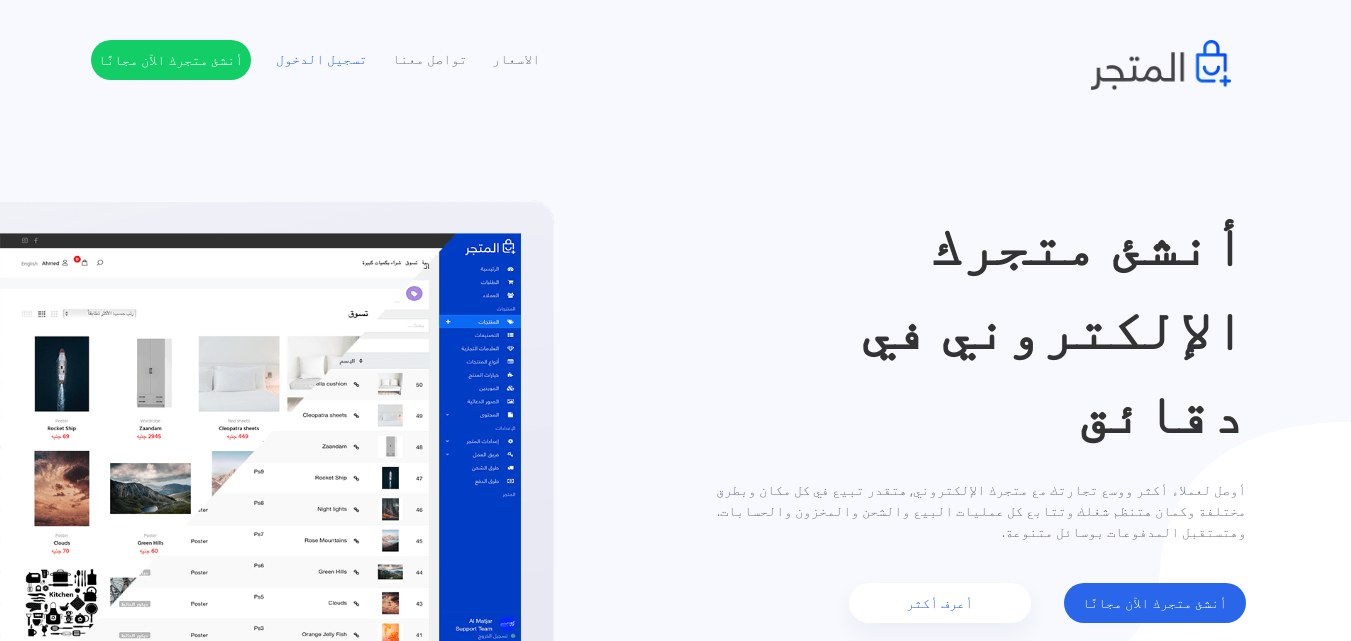 click on "الاسعار
تواصل معنا
تسجيل الدخول
أنشئ
متجرك الآن مجانًا" at bounding box center [675, 45] 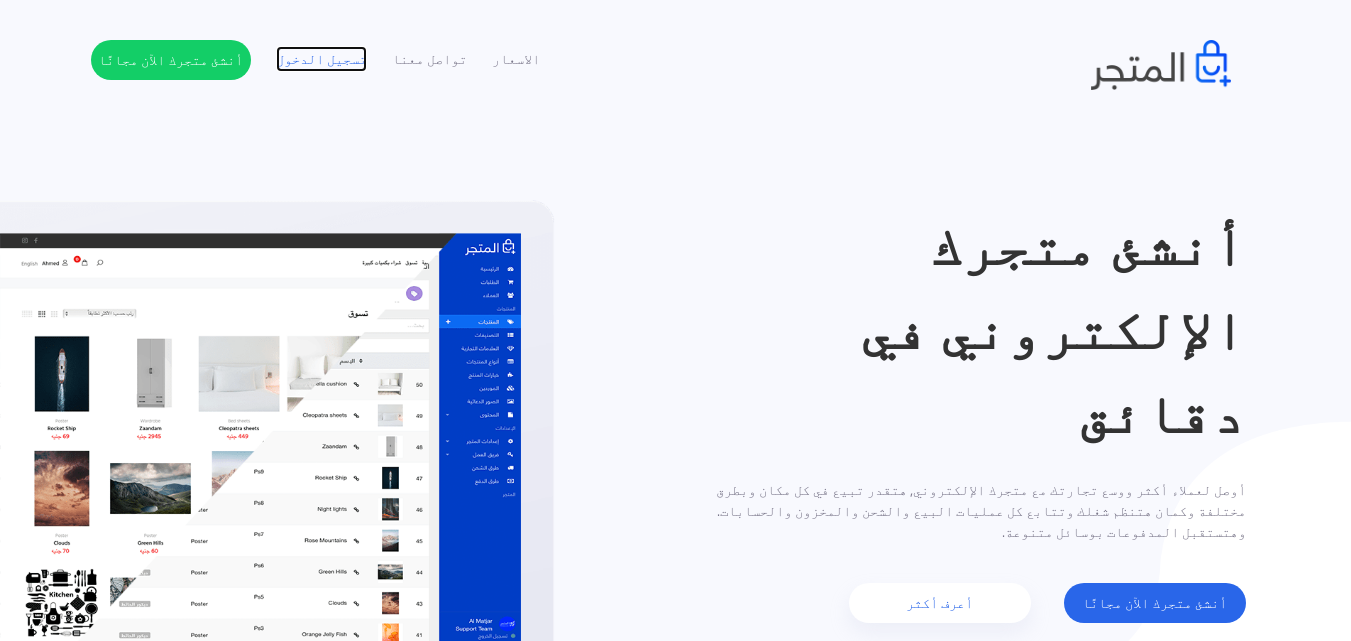click on "تسجيل الدخول" at bounding box center (321, 59) 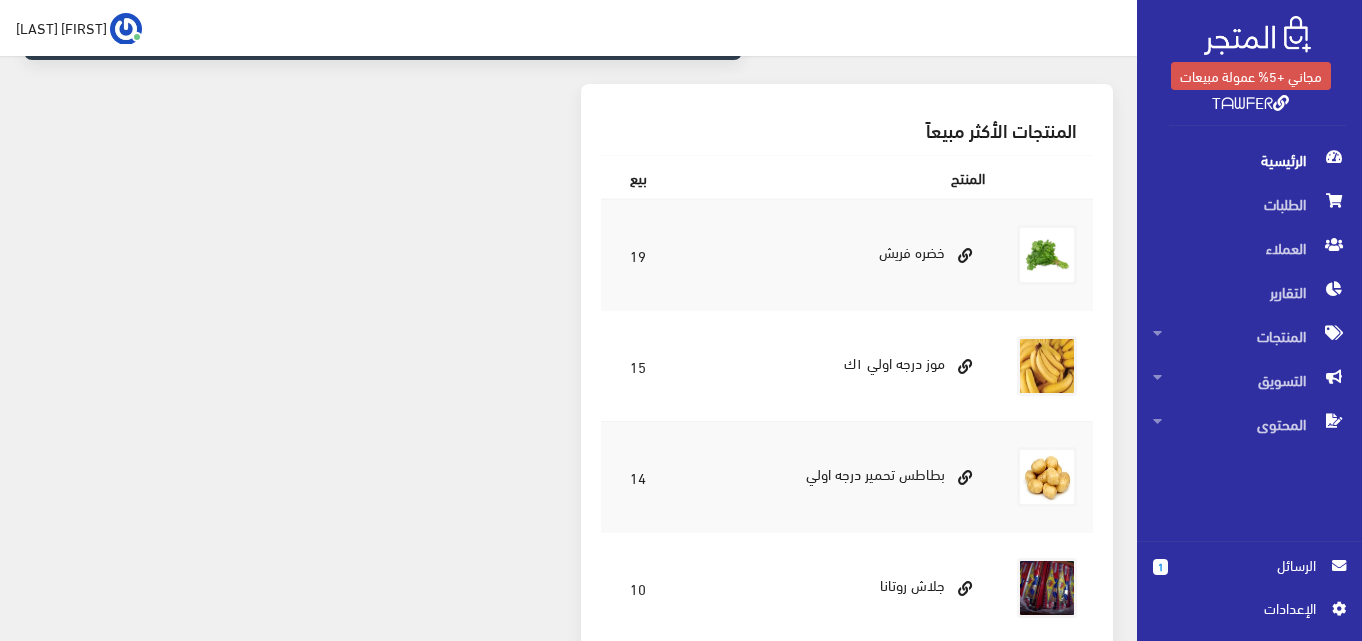 scroll, scrollTop: 700, scrollLeft: 0, axis: vertical 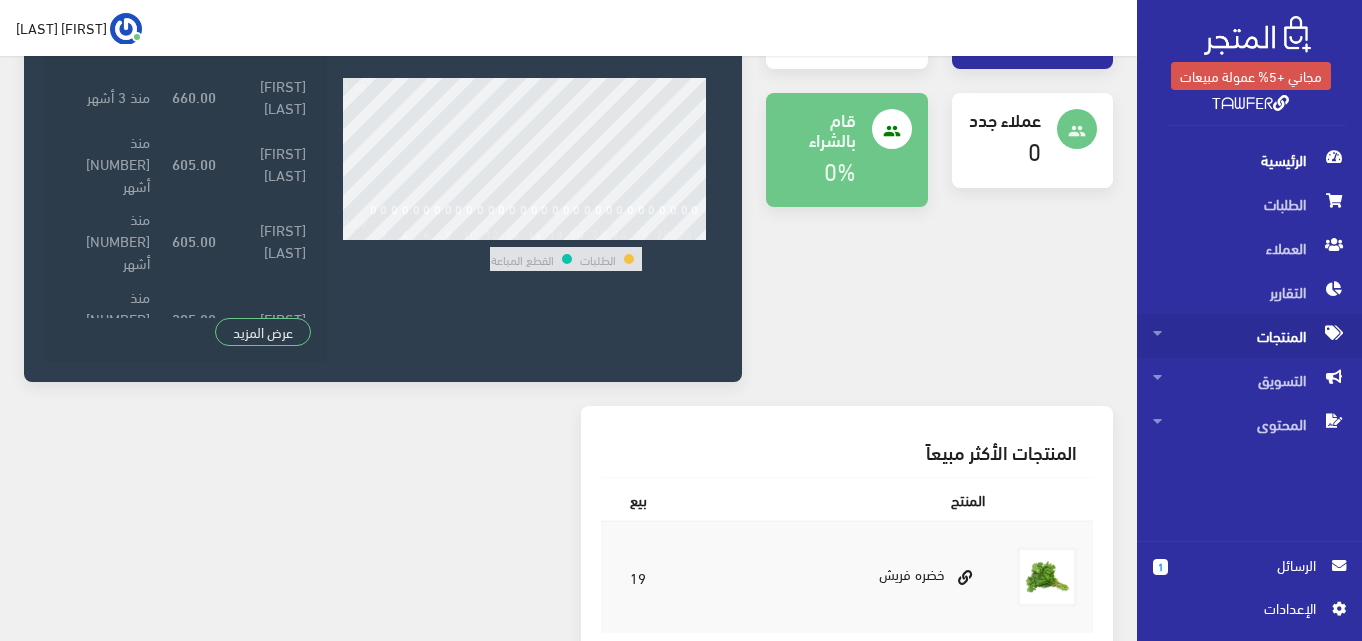 click on "المنتجات" at bounding box center (1249, 336) 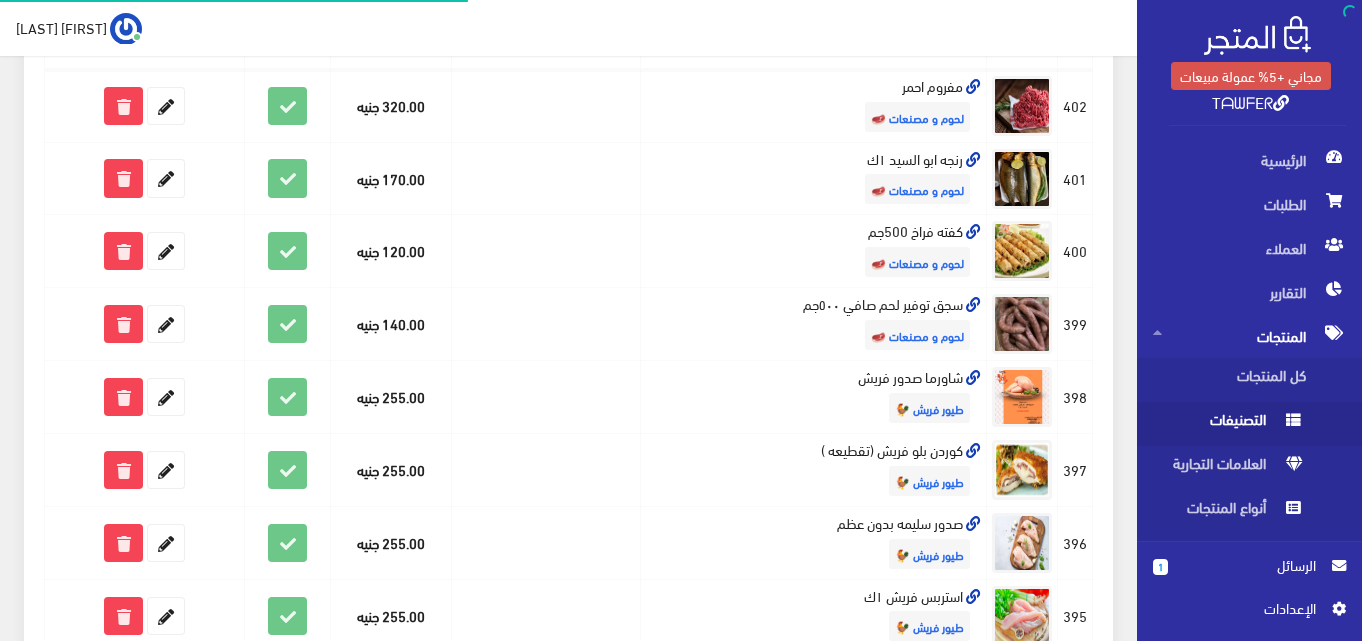 scroll, scrollTop: 0, scrollLeft: 0, axis: both 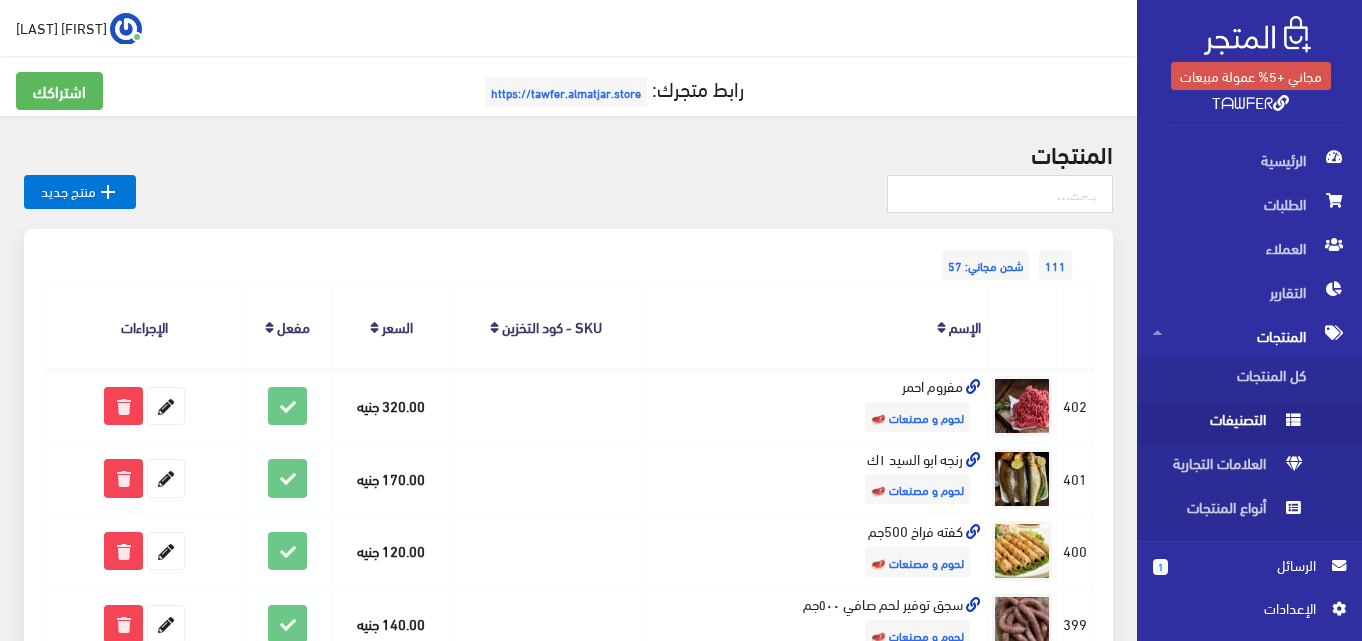 click on "التصنيفات" at bounding box center [1229, 424] 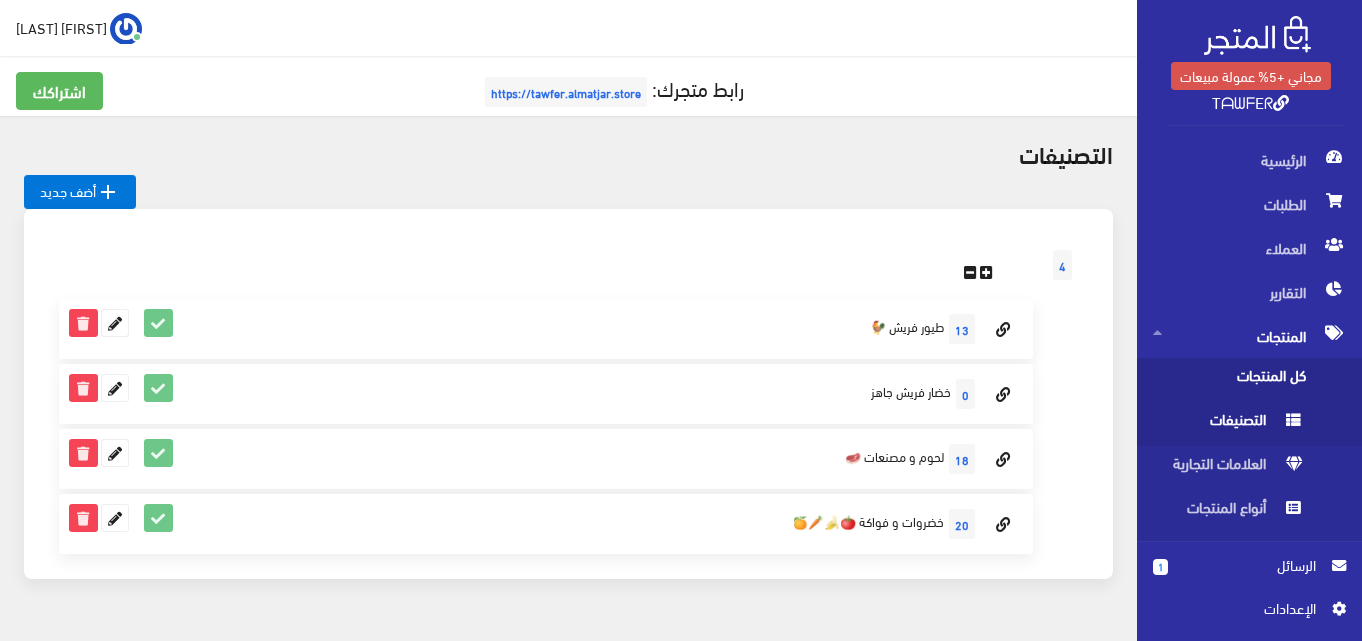 click on "كل المنتجات" at bounding box center [1229, 380] 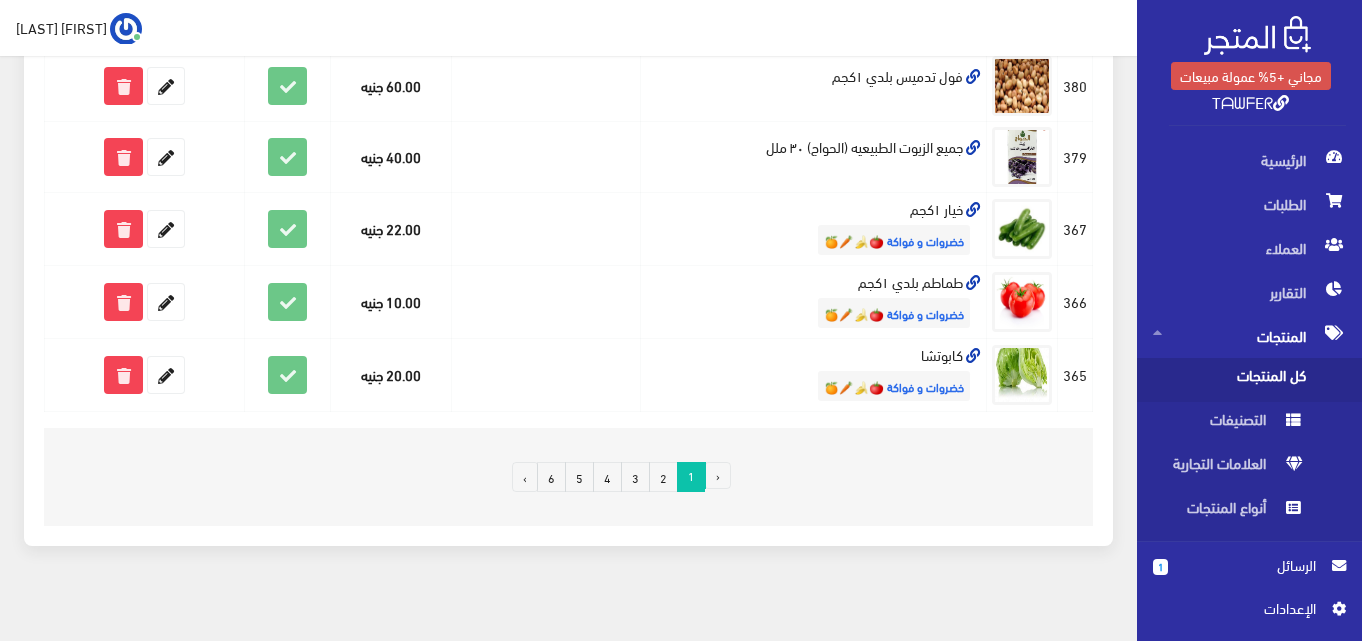 scroll, scrollTop: 1417, scrollLeft: 0, axis: vertical 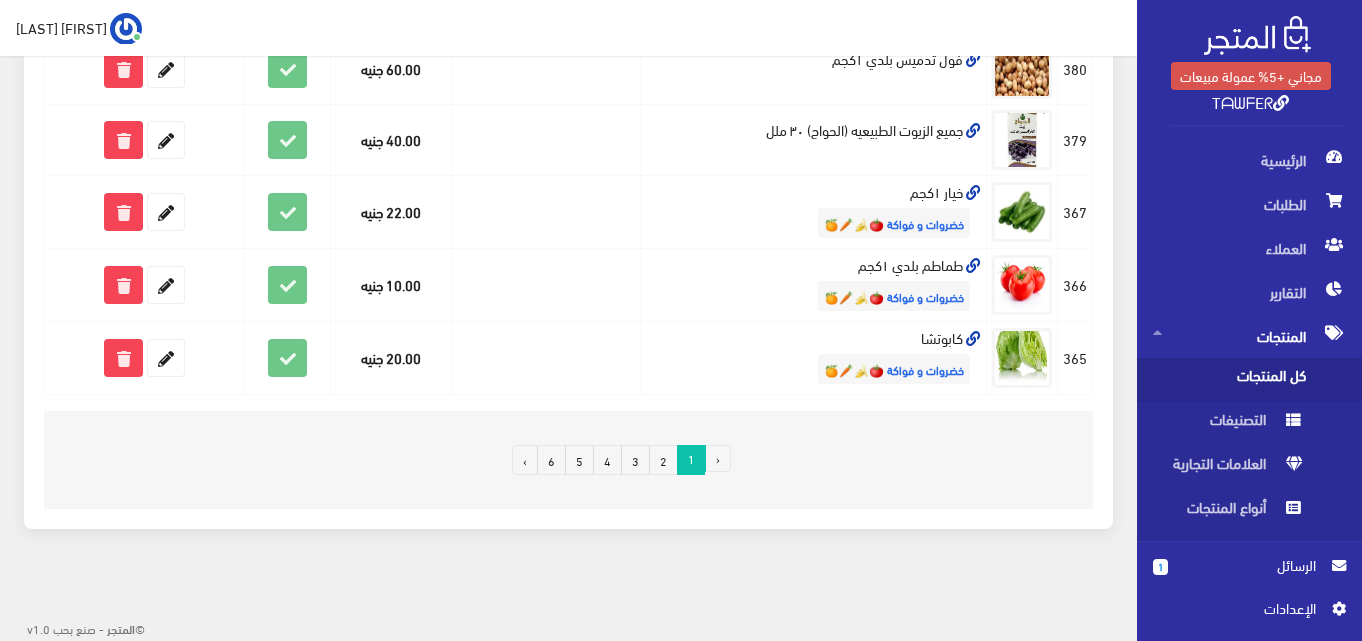 click on "6" at bounding box center (551, 460) 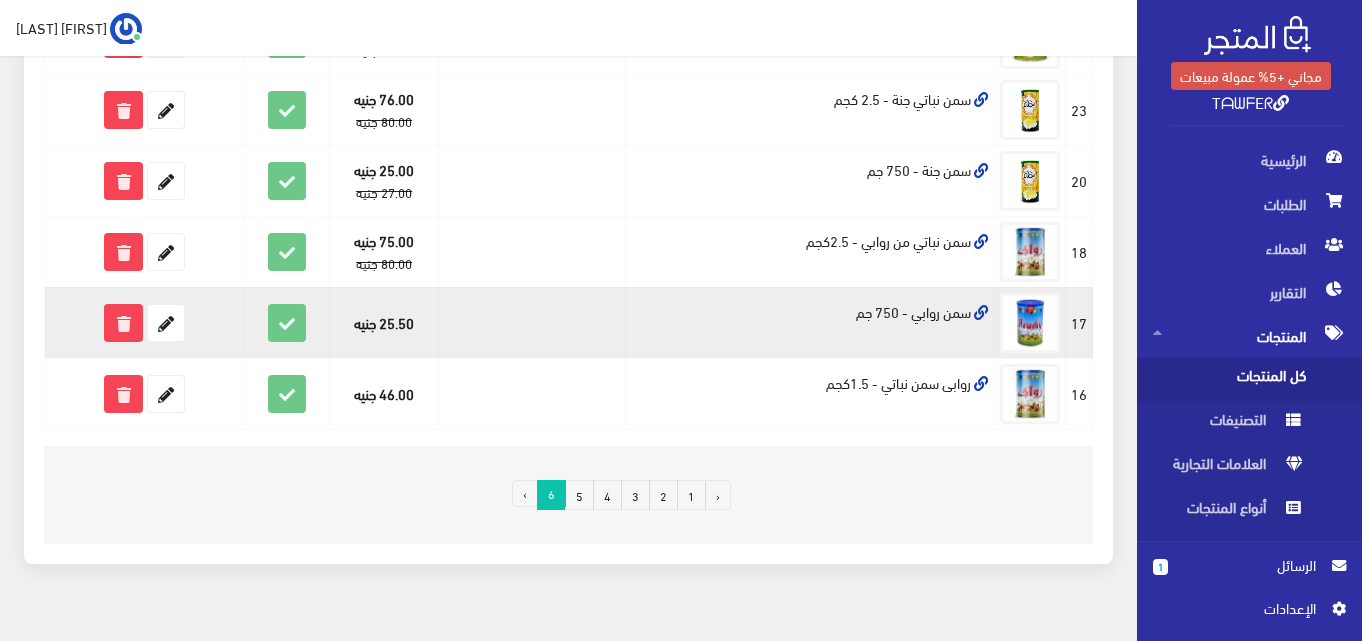 scroll, scrollTop: 756, scrollLeft: 0, axis: vertical 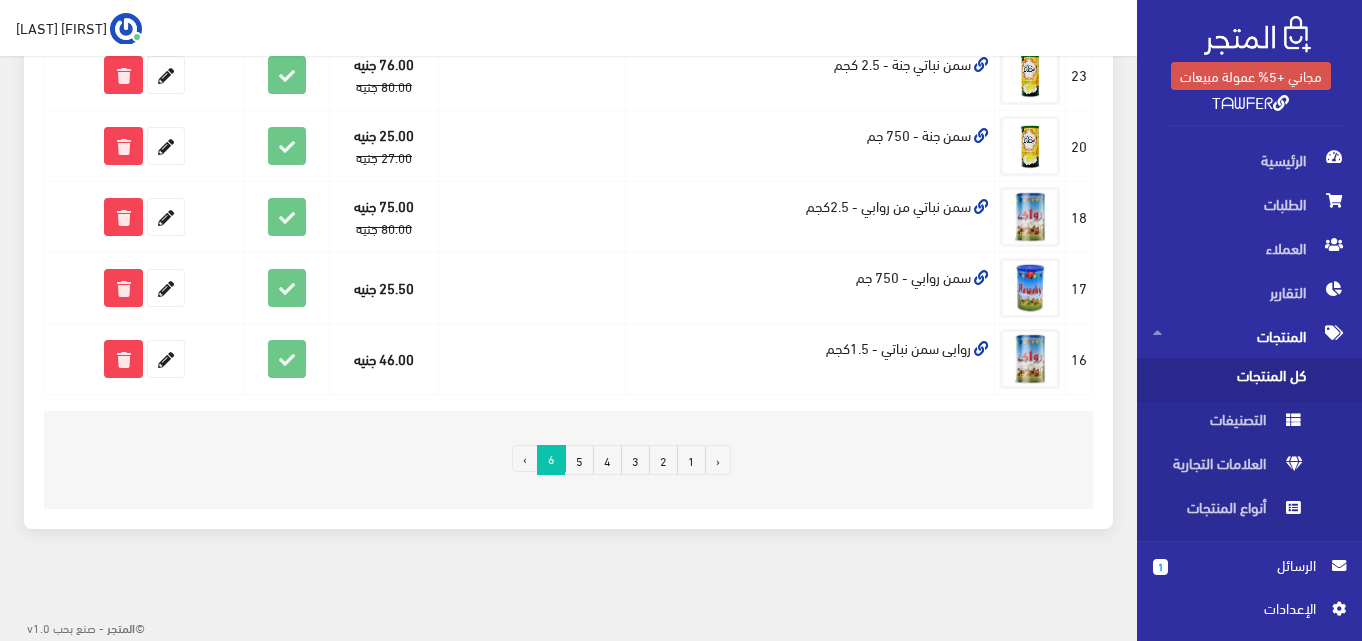 click on "5" at bounding box center [579, 460] 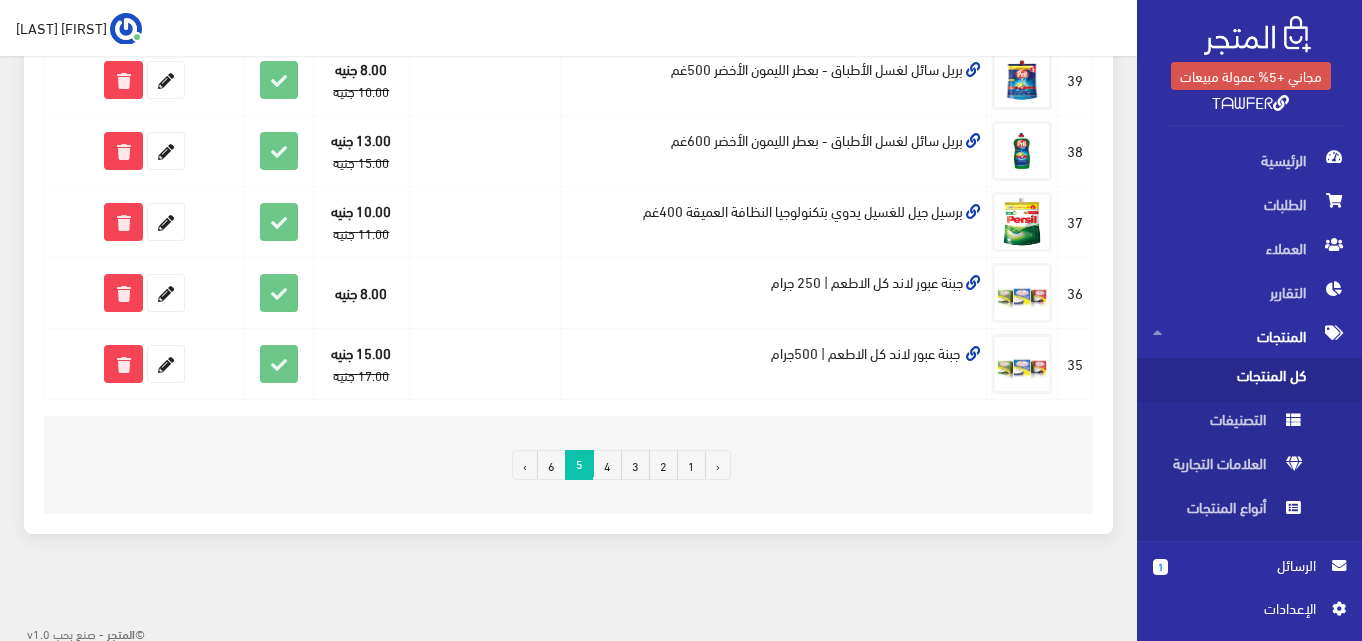 scroll, scrollTop: 1404, scrollLeft: 0, axis: vertical 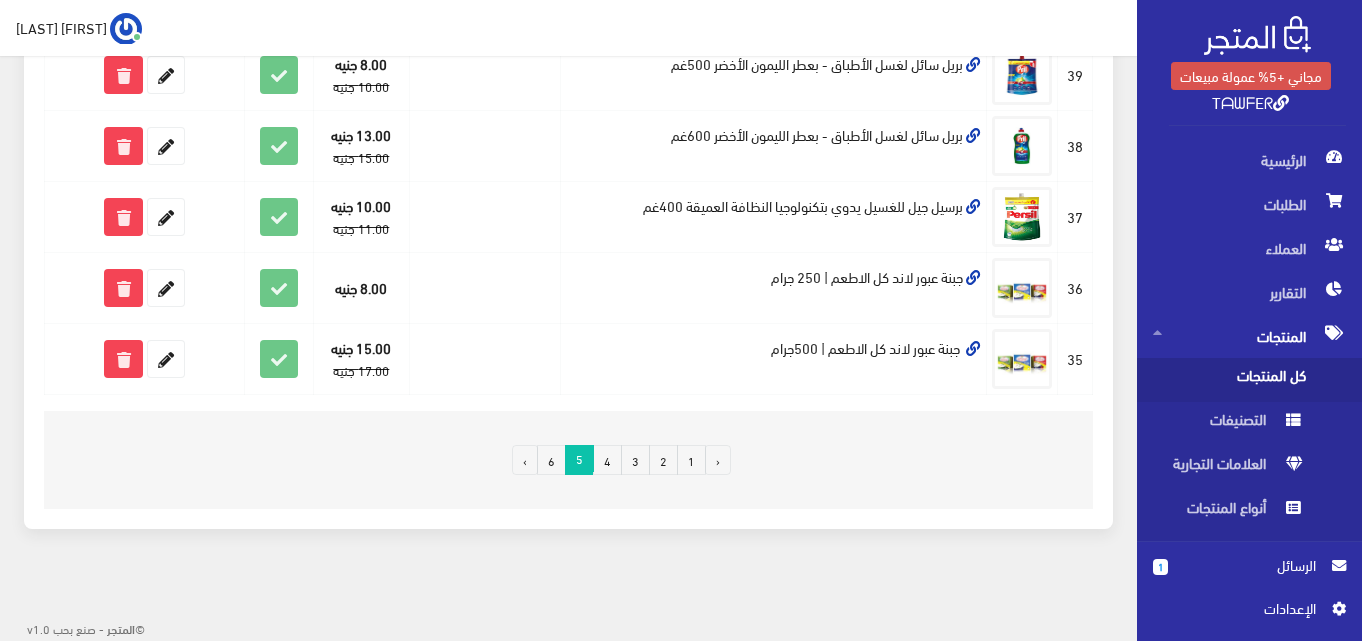 click on "4" at bounding box center (607, 460) 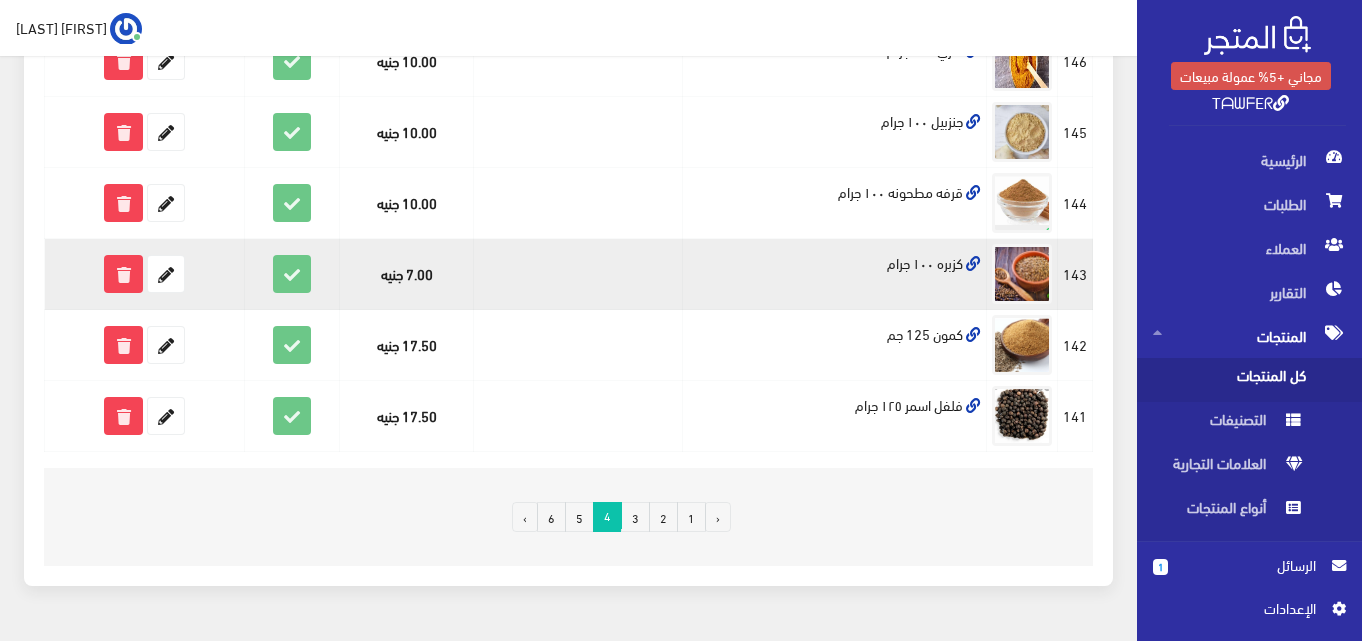 scroll, scrollTop: 1415, scrollLeft: 0, axis: vertical 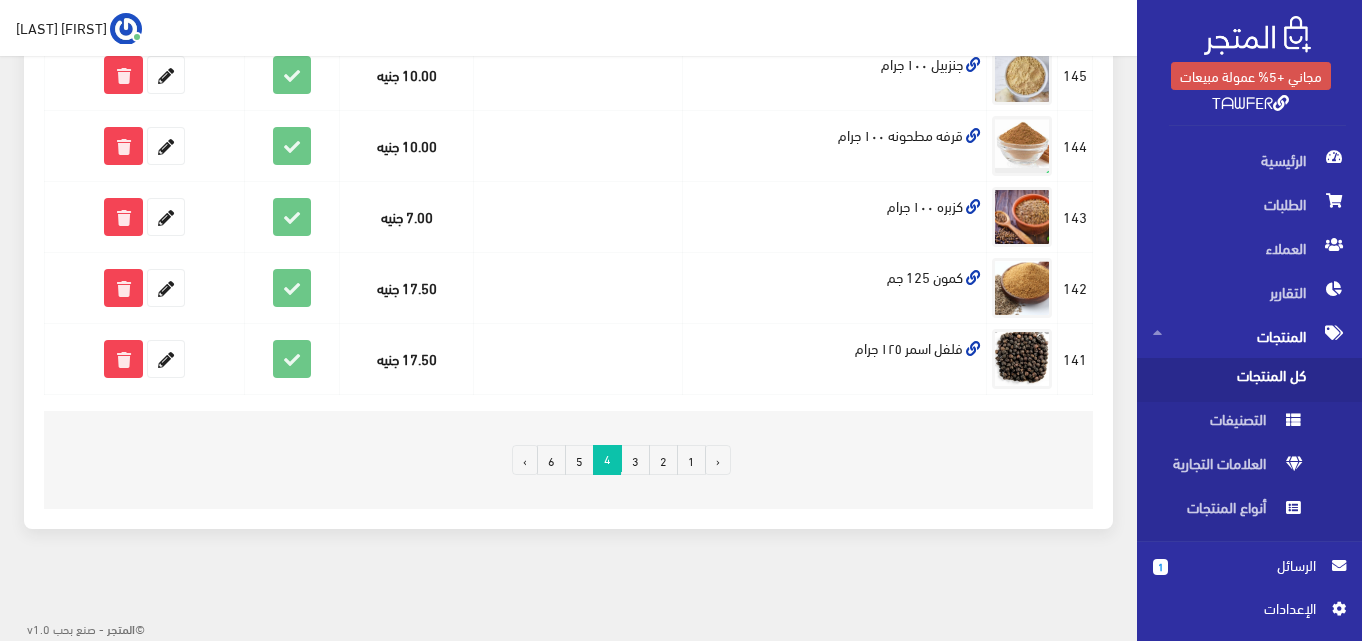 click on "3" at bounding box center [635, 460] 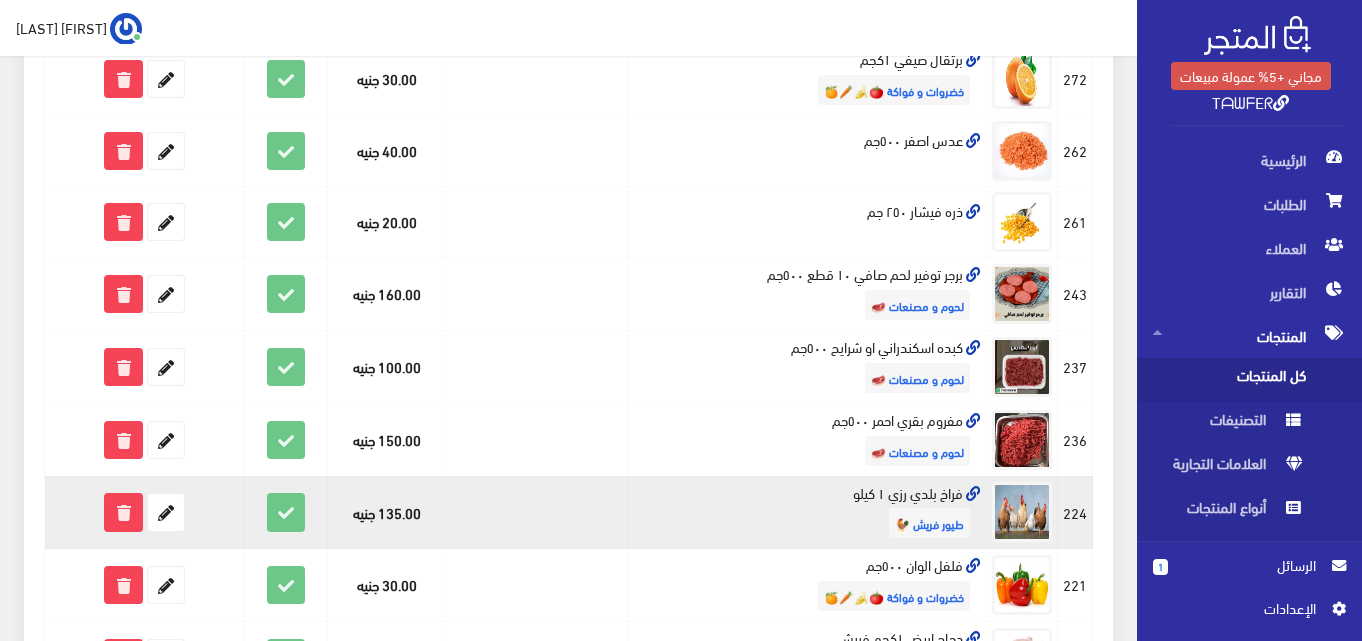 scroll, scrollTop: 1100, scrollLeft: 0, axis: vertical 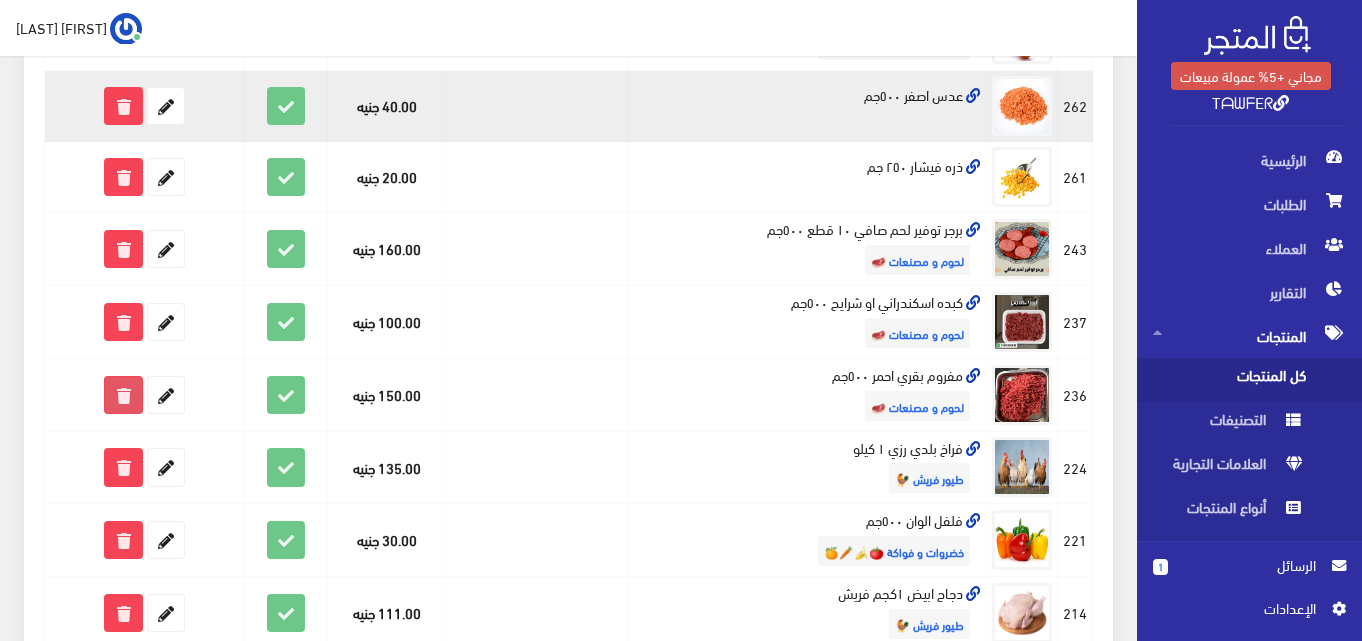 drag, startPoint x: 132, startPoint y: 402, endPoint x: 763, endPoint y: 95, distance: 701.7193 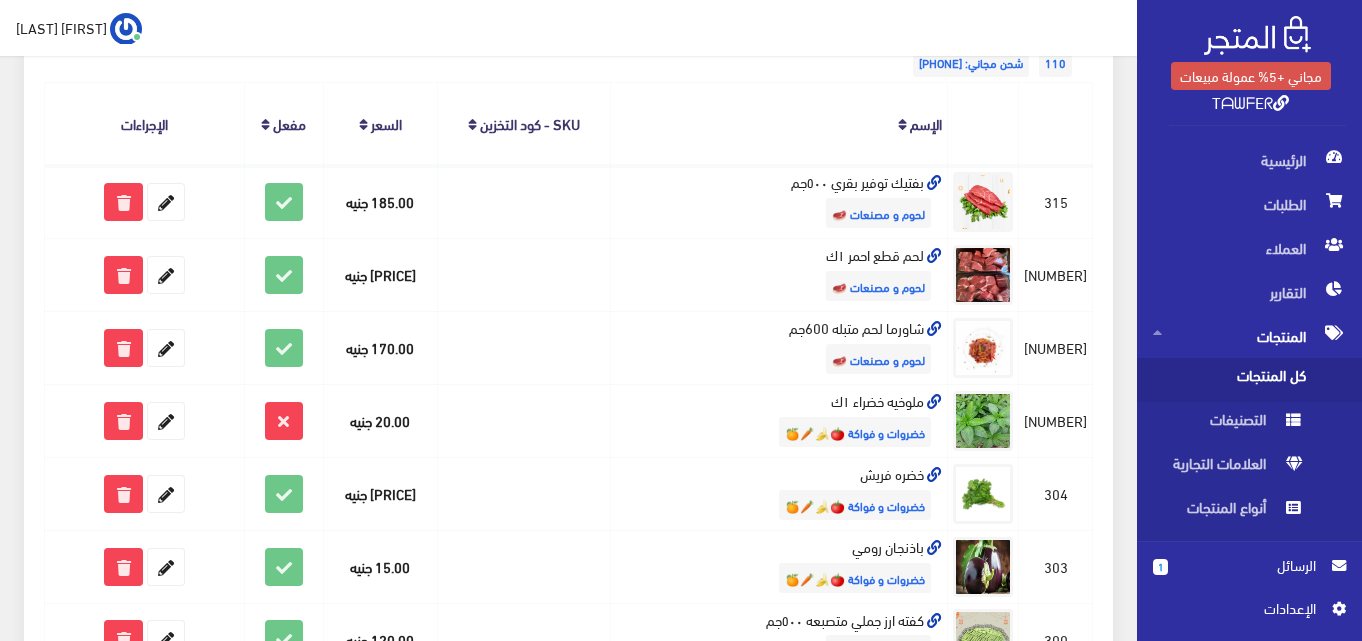 scroll, scrollTop: 300, scrollLeft: 0, axis: vertical 